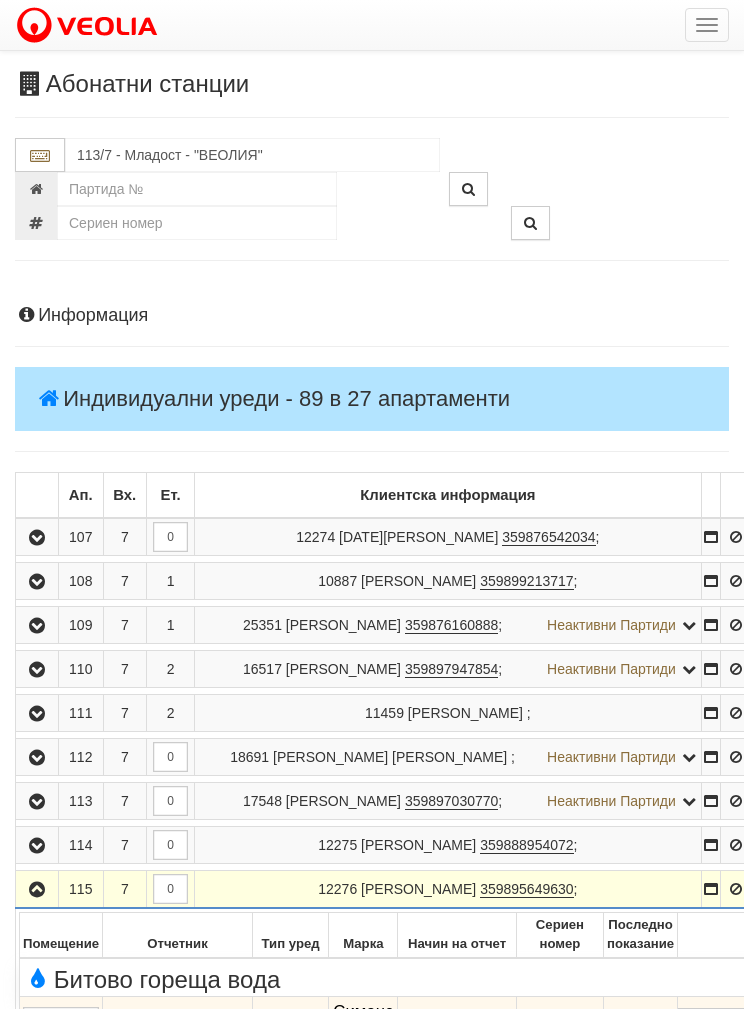 scroll, scrollTop: 800, scrollLeft: 0, axis: vertical 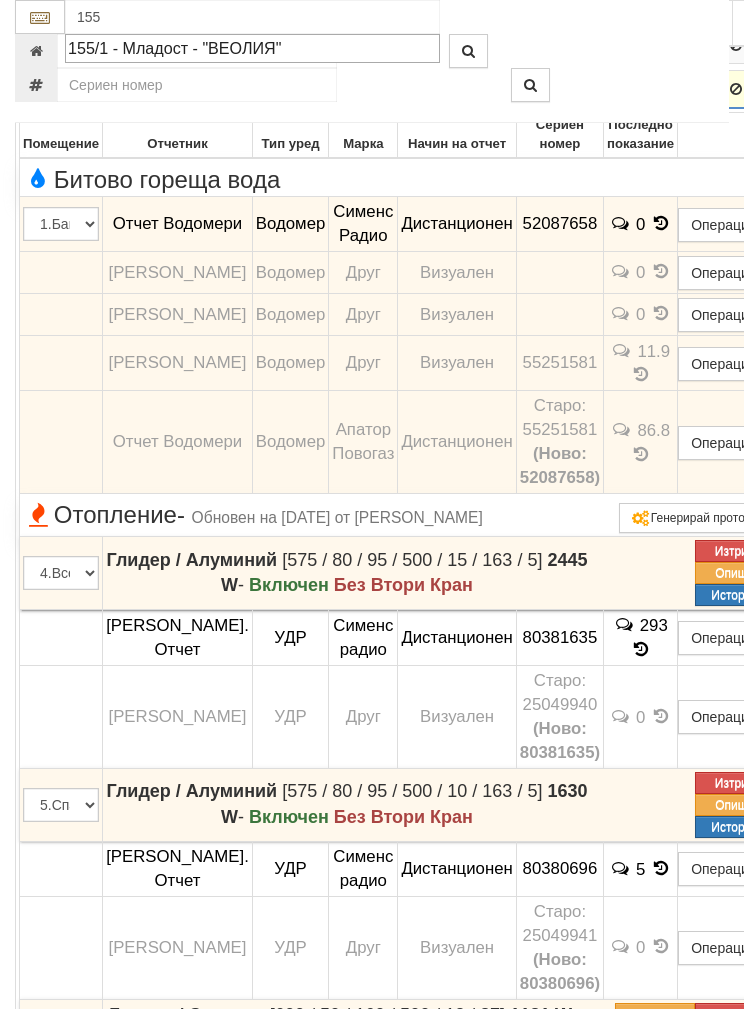 click on "155/1 - Младост - "ВЕОЛИЯ"" at bounding box center [252, 48] 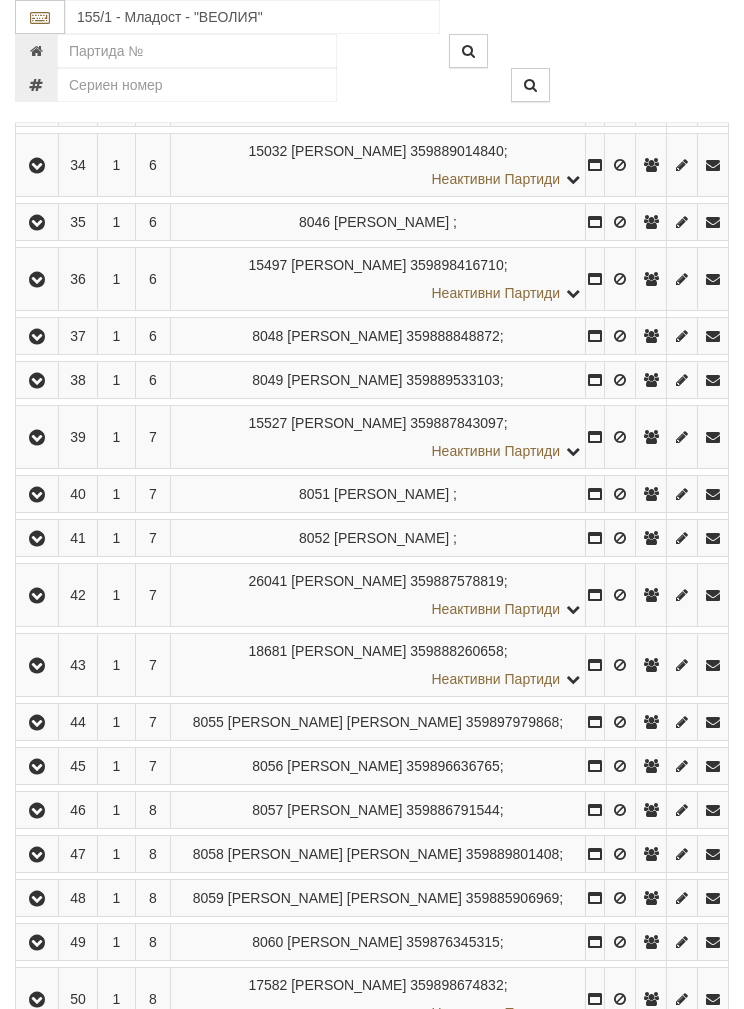 scroll, scrollTop: 2174, scrollLeft: 0, axis: vertical 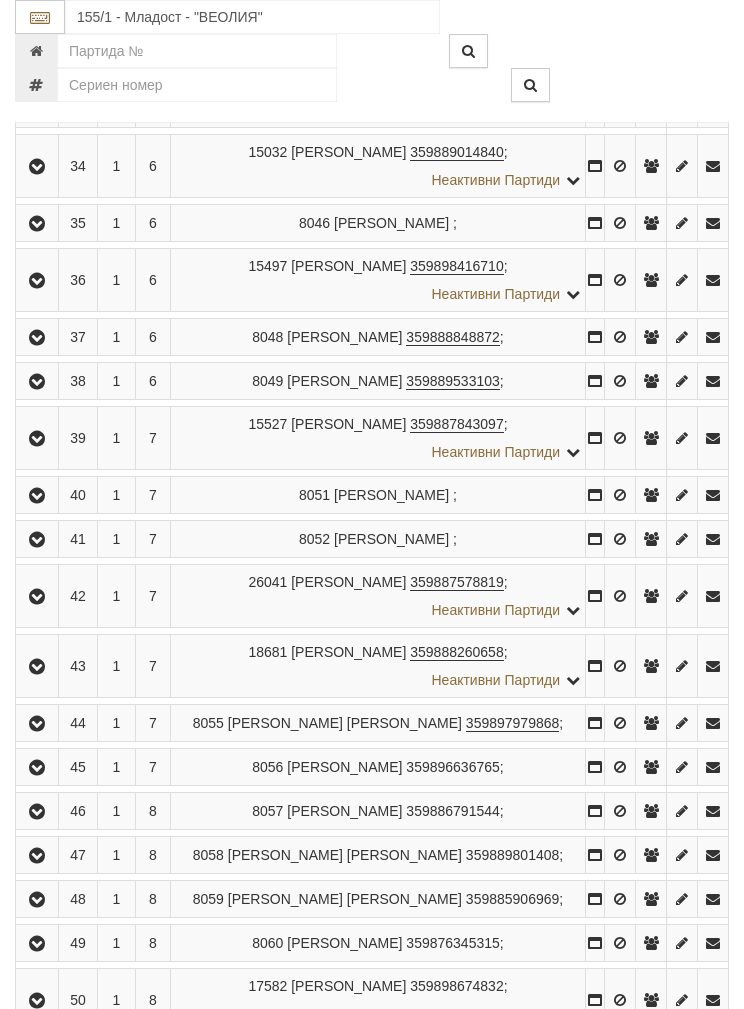 click at bounding box center (37, 40) 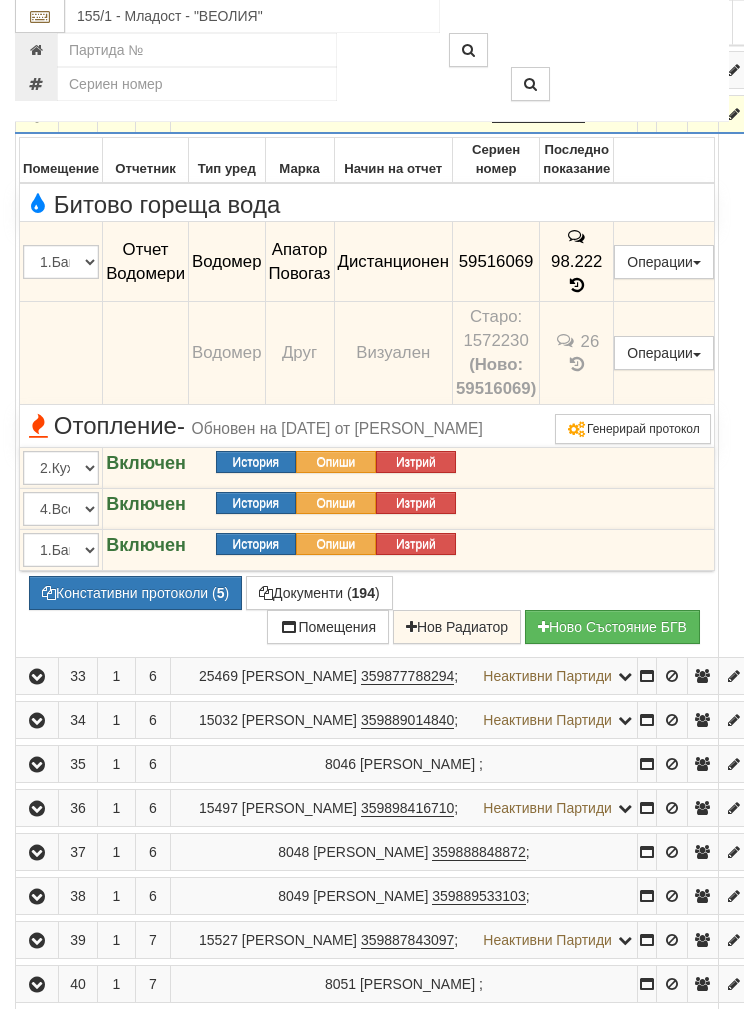 scroll, scrollTop: 1889, scrollLeft: 0, axis: vertical 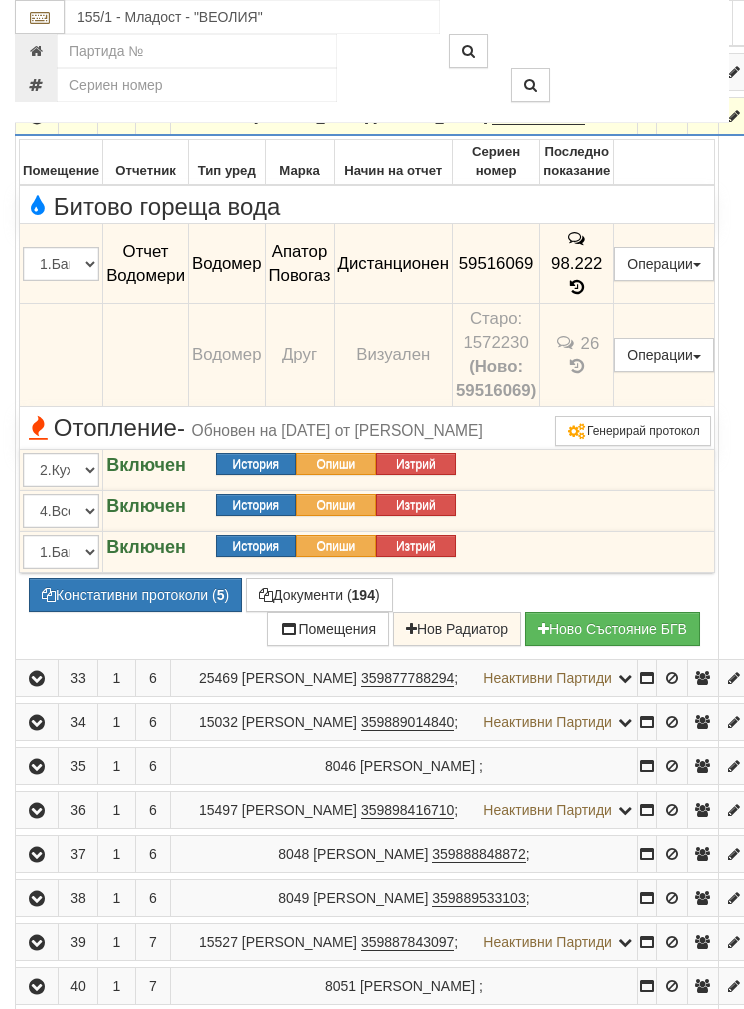 click on "Подмяна" at bounding box center (0, 0) 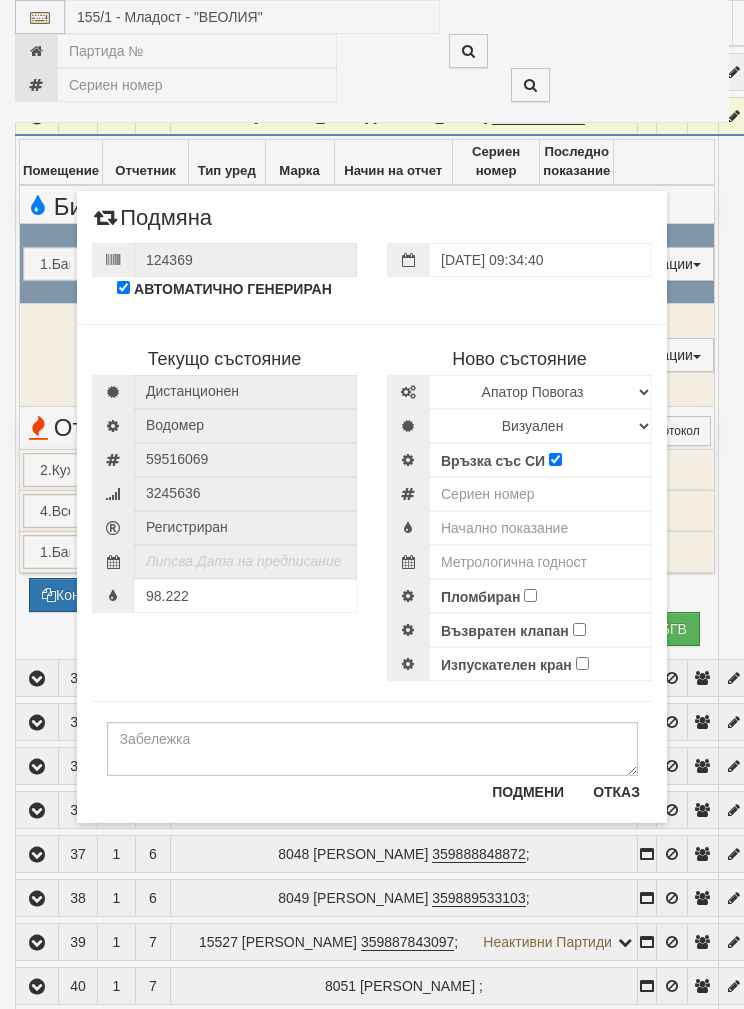 click on "Текущо състояние
Дистанционен
Водомер
59516069
3245636" at bounding box center [372, 492] 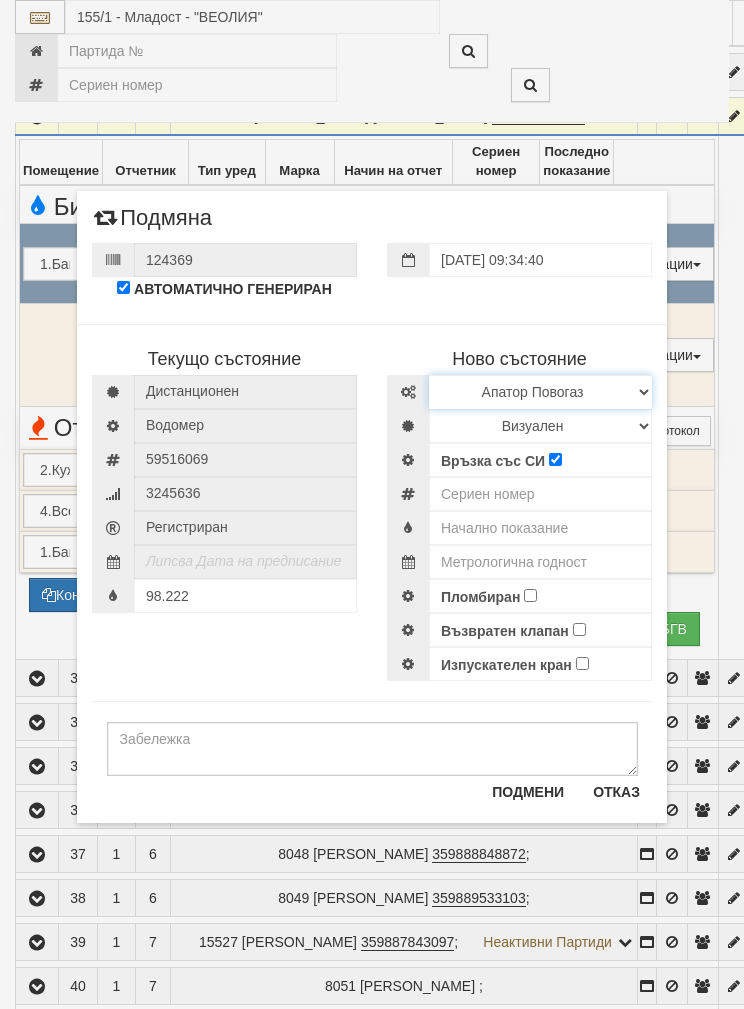 click on "Избери Марка и модел
Апатор Повогаз
Друг
Кундис Радио
Сименс Визуален
Сименс Радио
Техем" at bounding box center [540, 392] 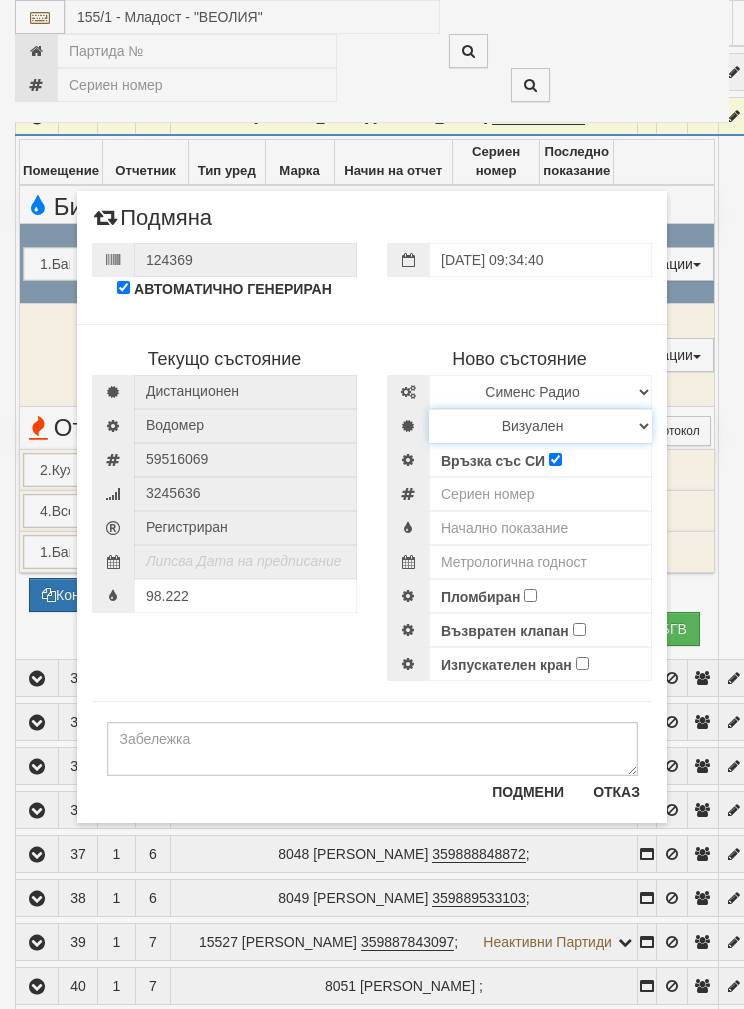 click on "Визуален
Дистанционен
Изолирана линия БГВ
Няма Oтклонение БГВ
Няма Щранг БГВ" at bounding box center (540, 426) 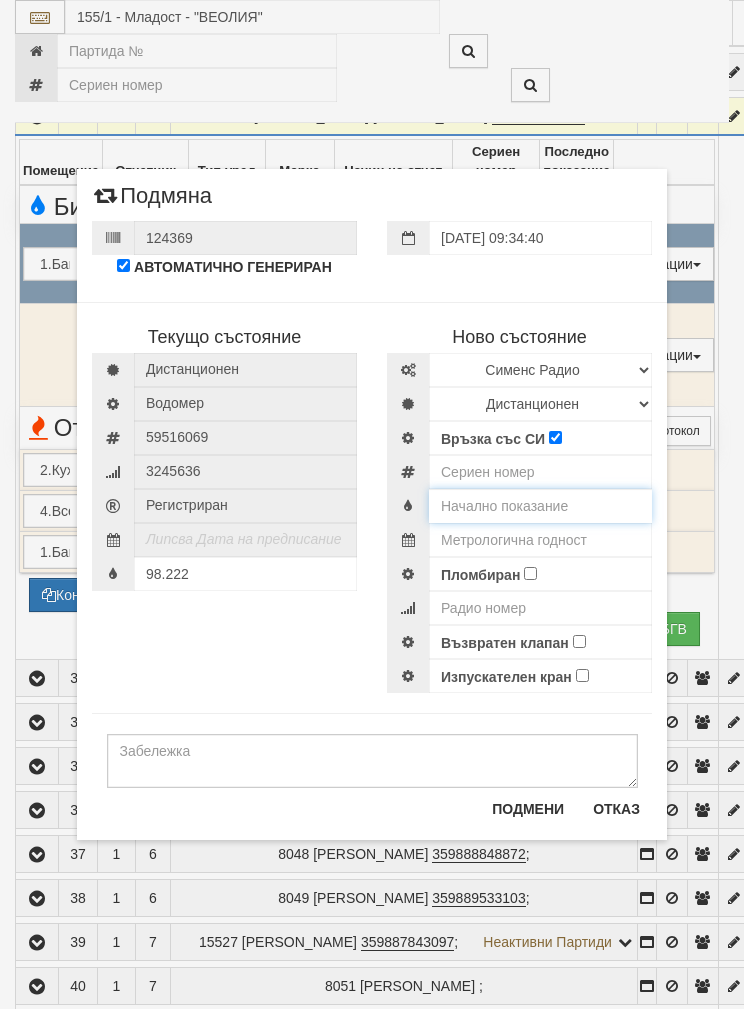 click at bounding box center [540, 506] 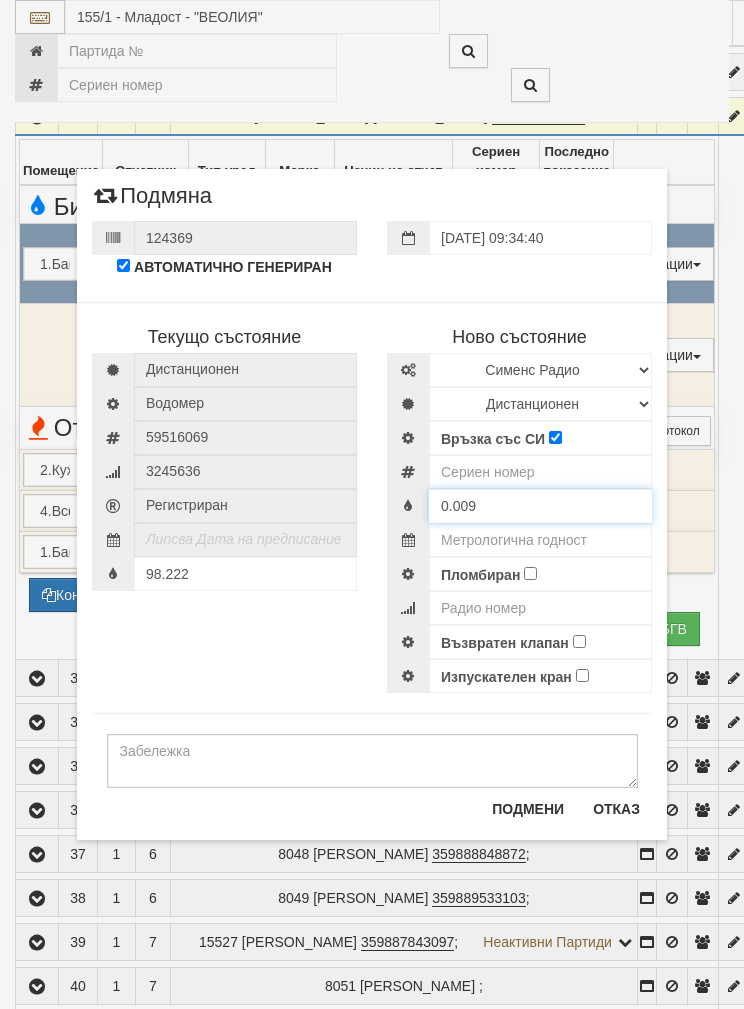 type on "0.009" 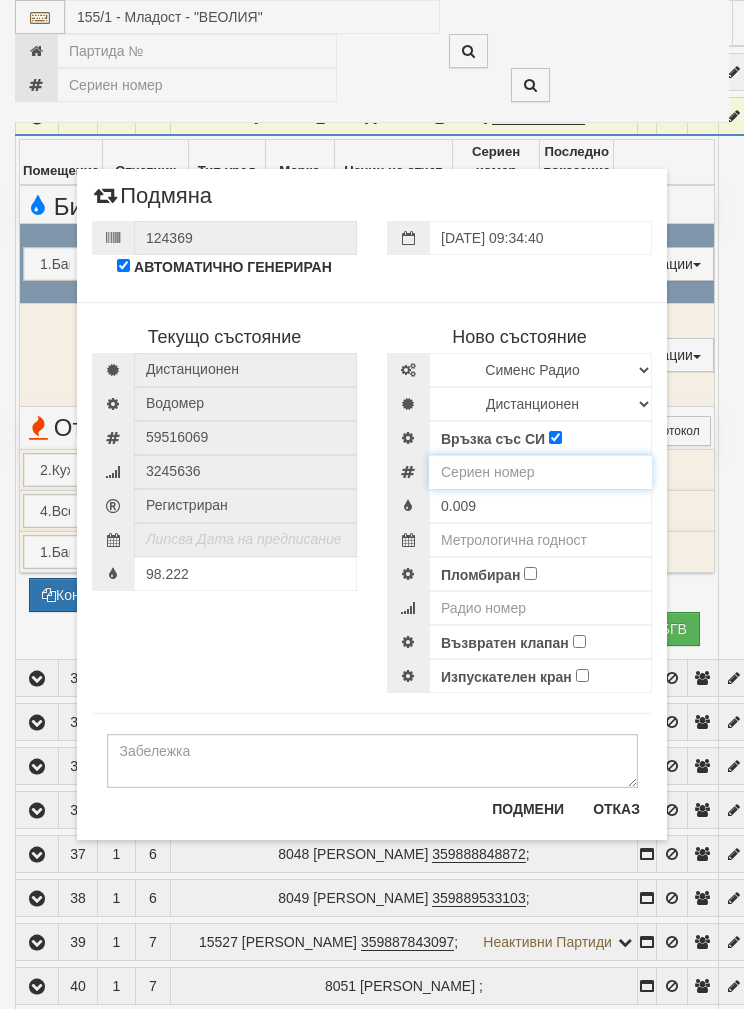 click at bounding box center (540, 472) 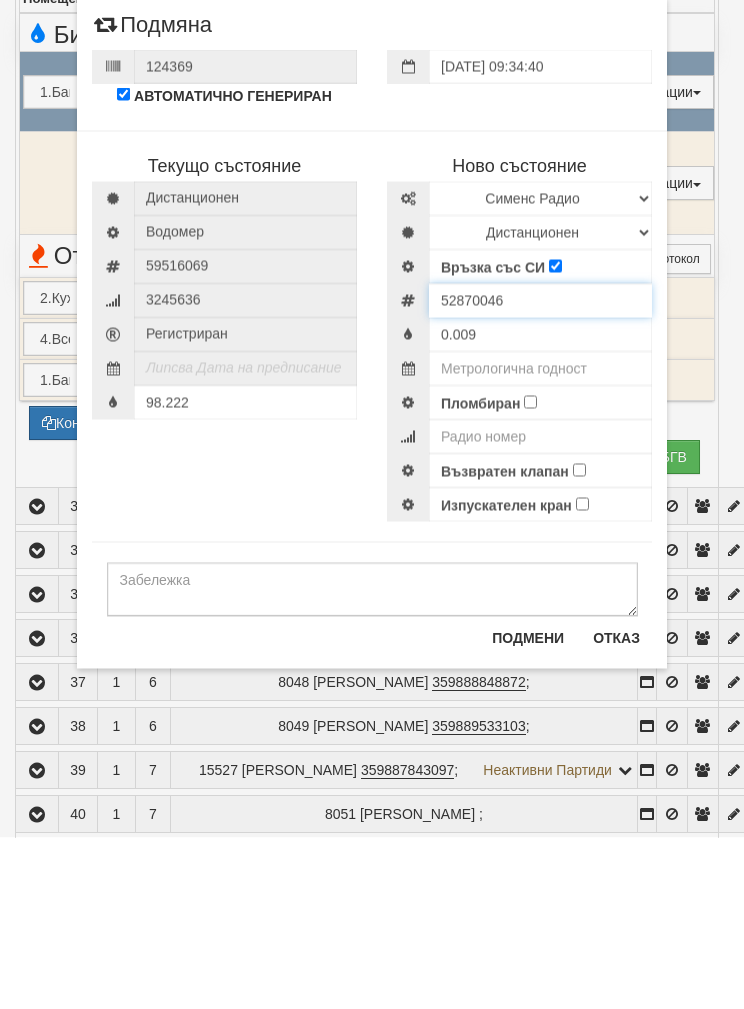 type on "52870046" 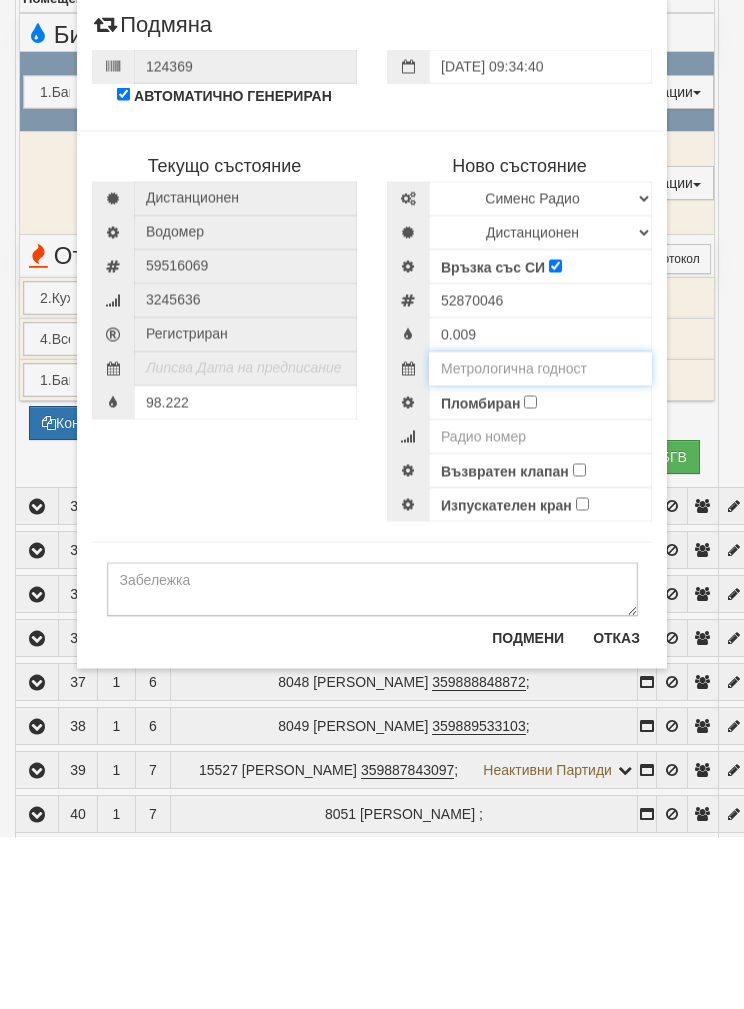 click at bounding box center [540, 540] 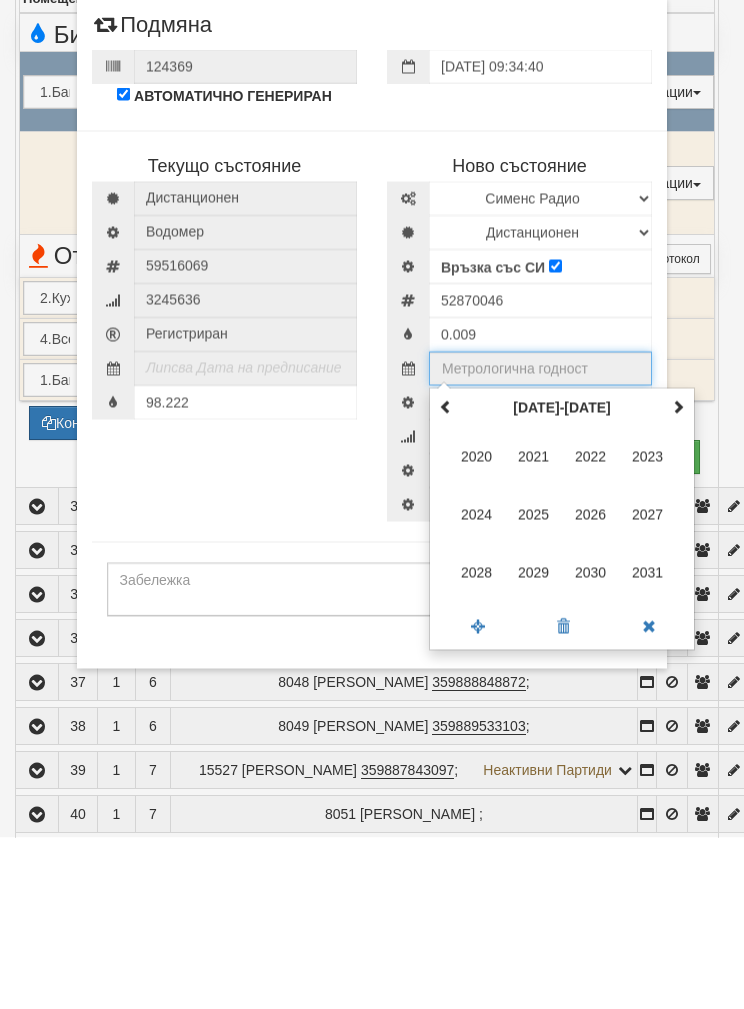 click at bounding box center [678, 579] 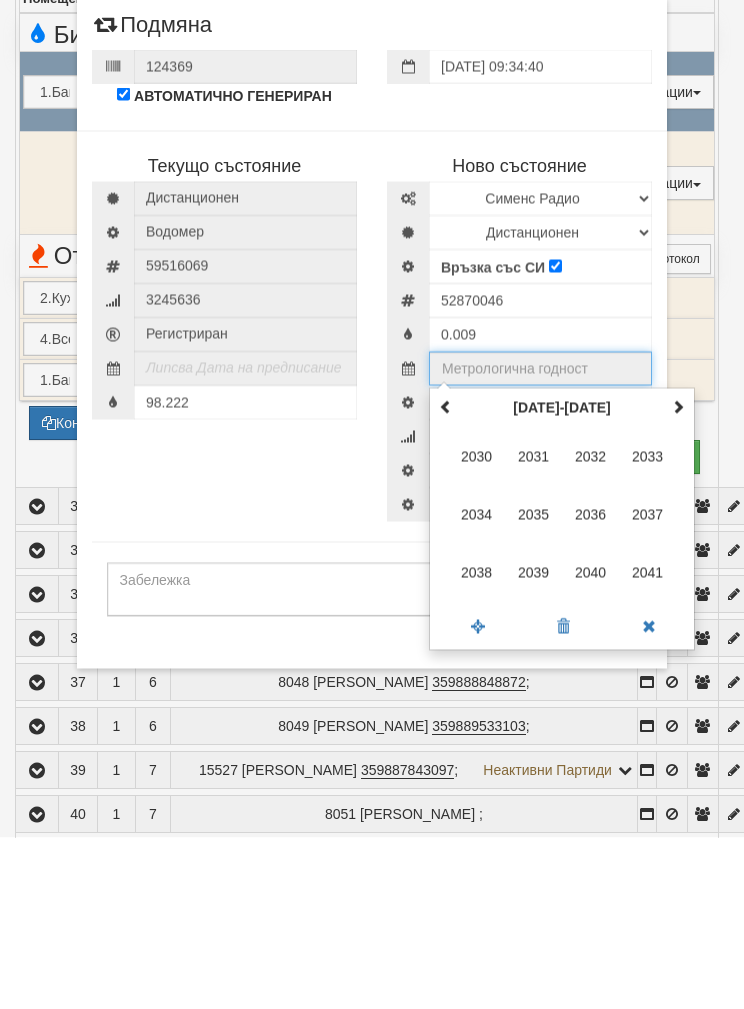 click on "2035" at bounding box center [534, 686] 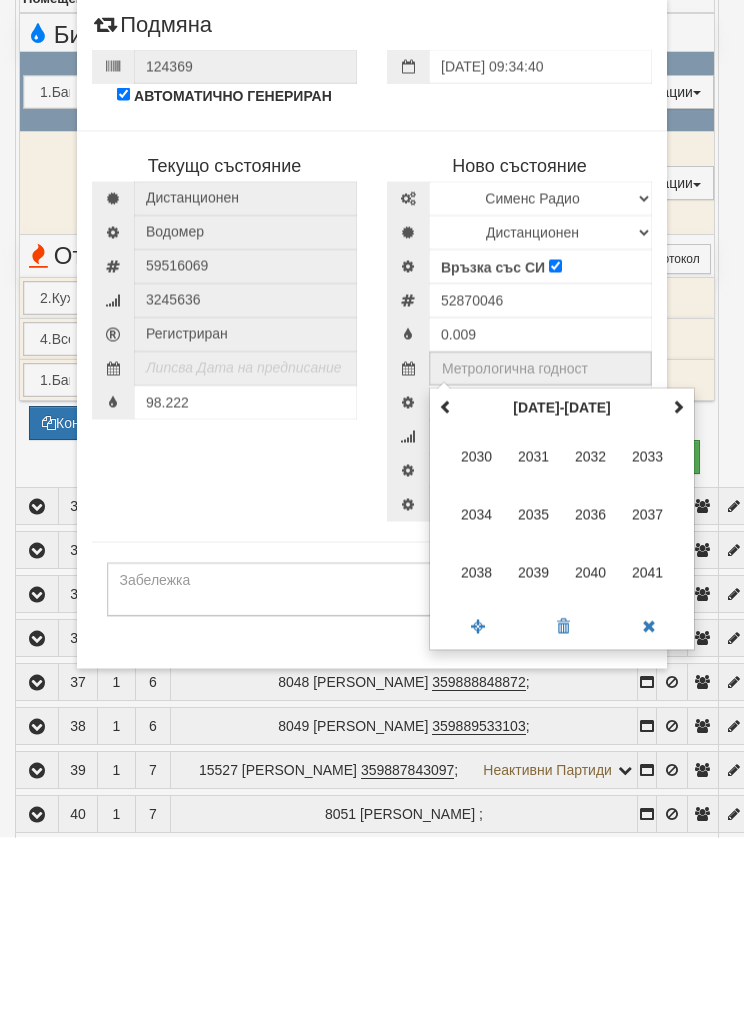 type on "2035" 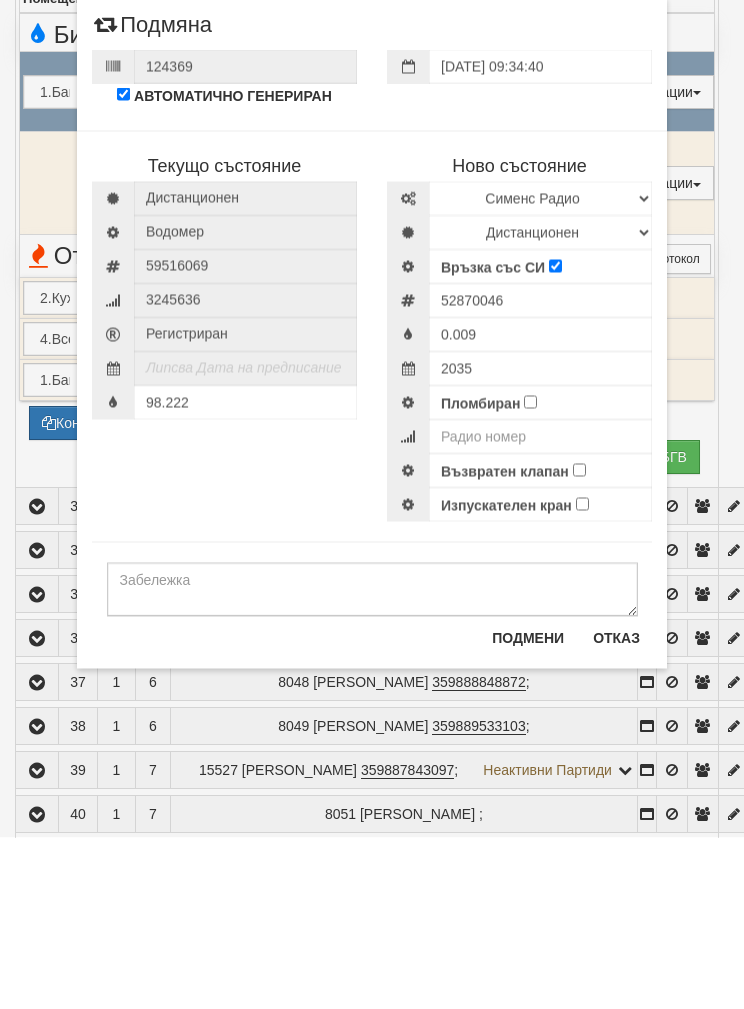 scroll, scrollTop: 2061, scrollLeft: 0, axis: vertical 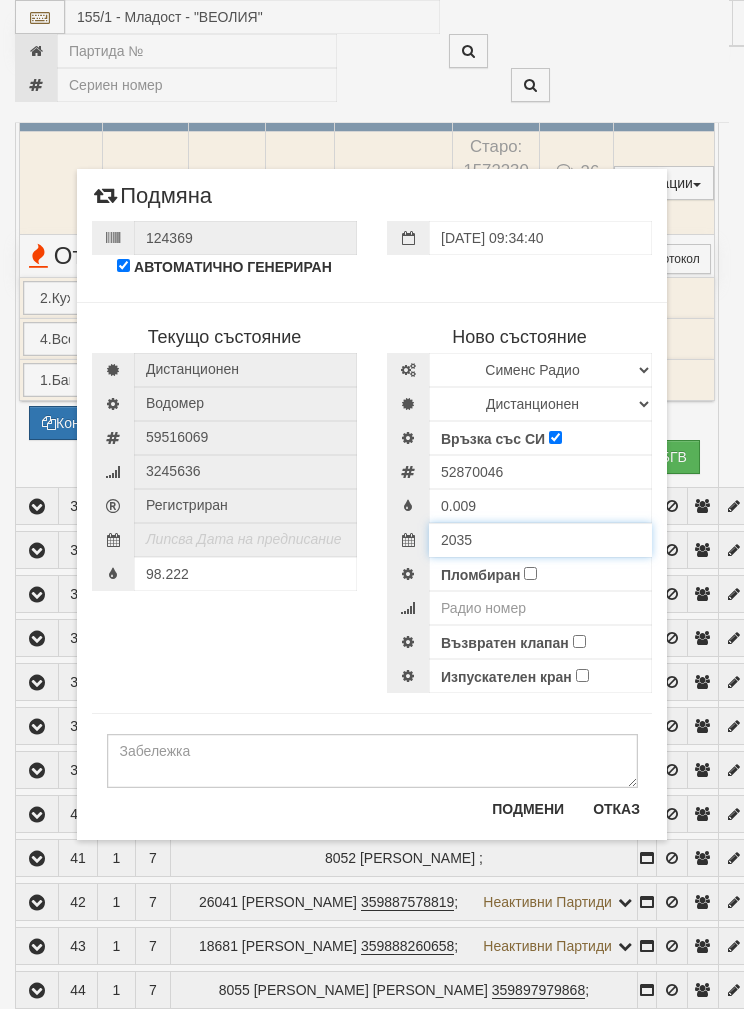 click on "2035" at bounding box center (540, 540) 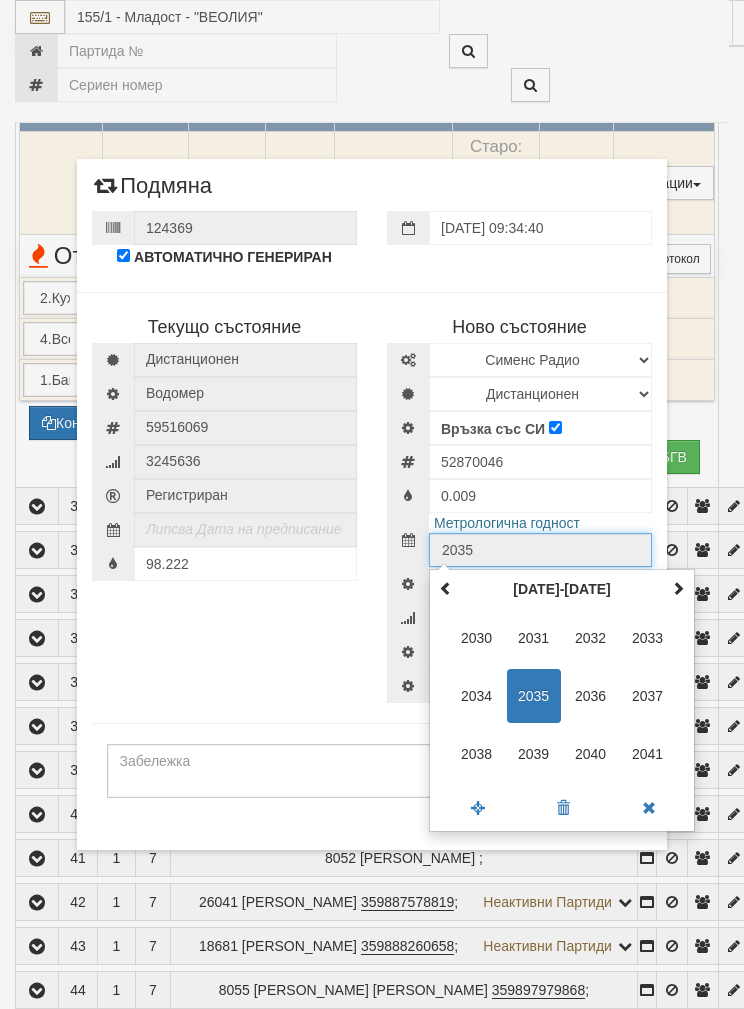 scroll, scrollTop: 2060, scrollLeft: 0, axis: vertical 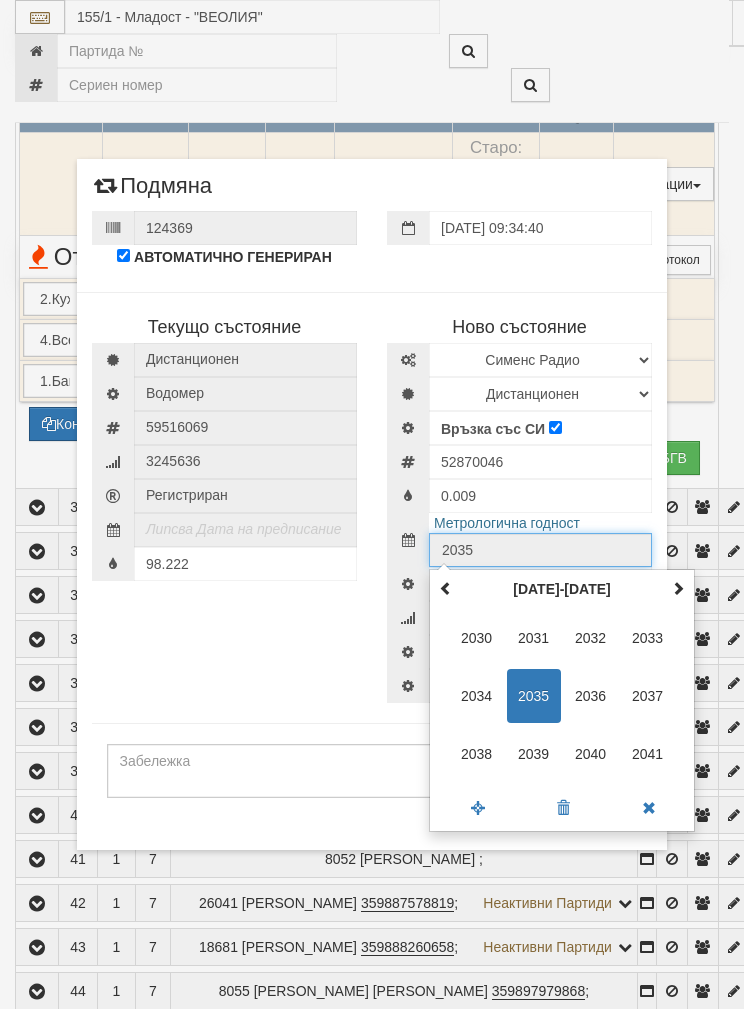 click on "2035" at bounding box center [540, 550] 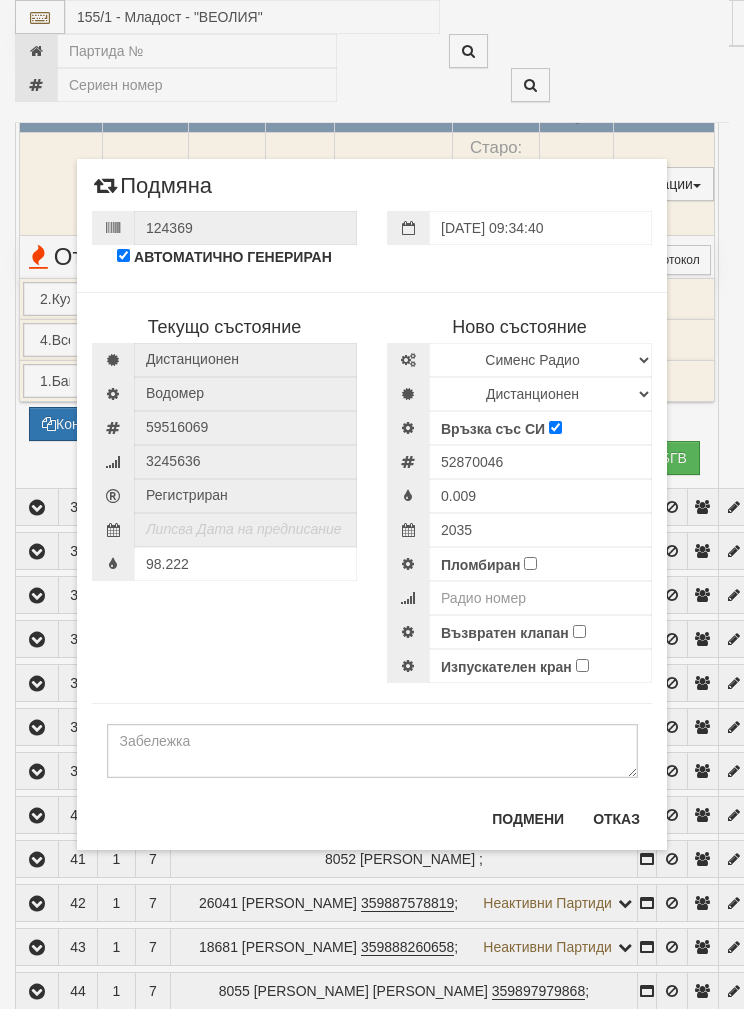 scroll, scrollTop: 2061, scrollLeft: 0, axis: vertical 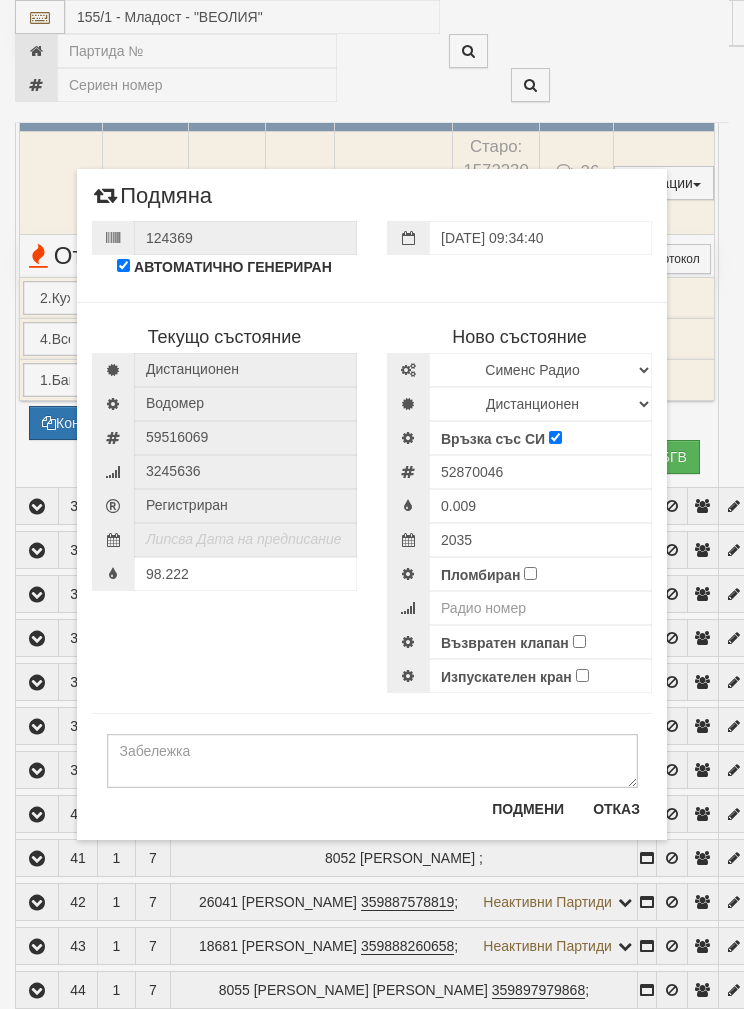 click on "Пломбиран" at bounding box center (530, 573) 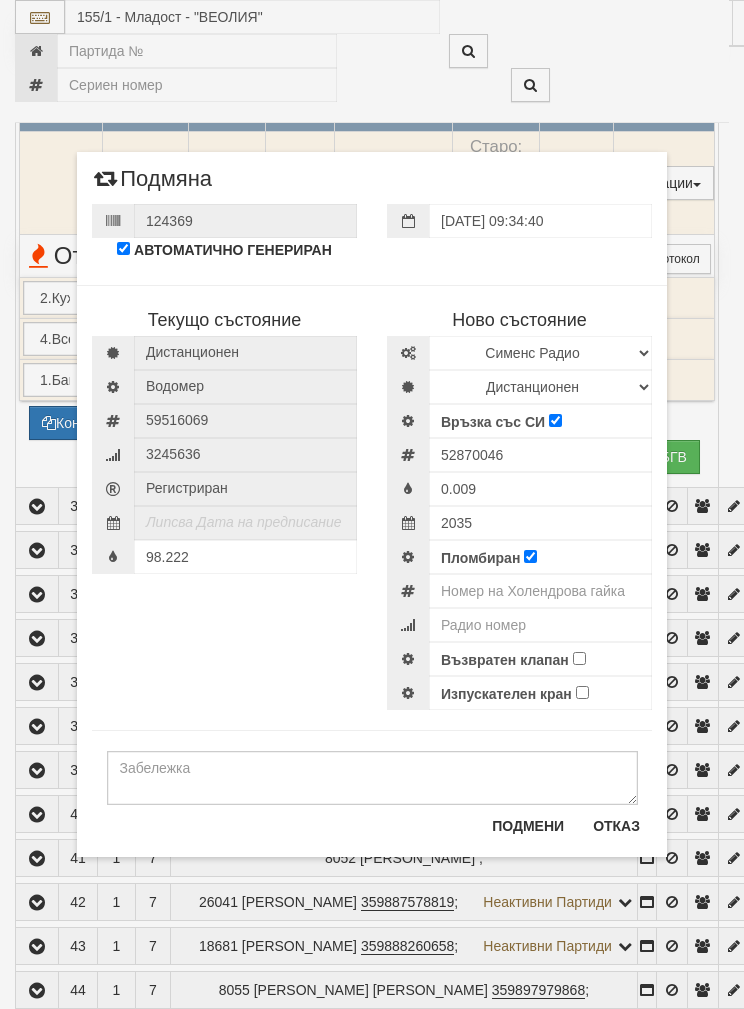 click on "Възвратен клапан" at bounding box center [579, 658] 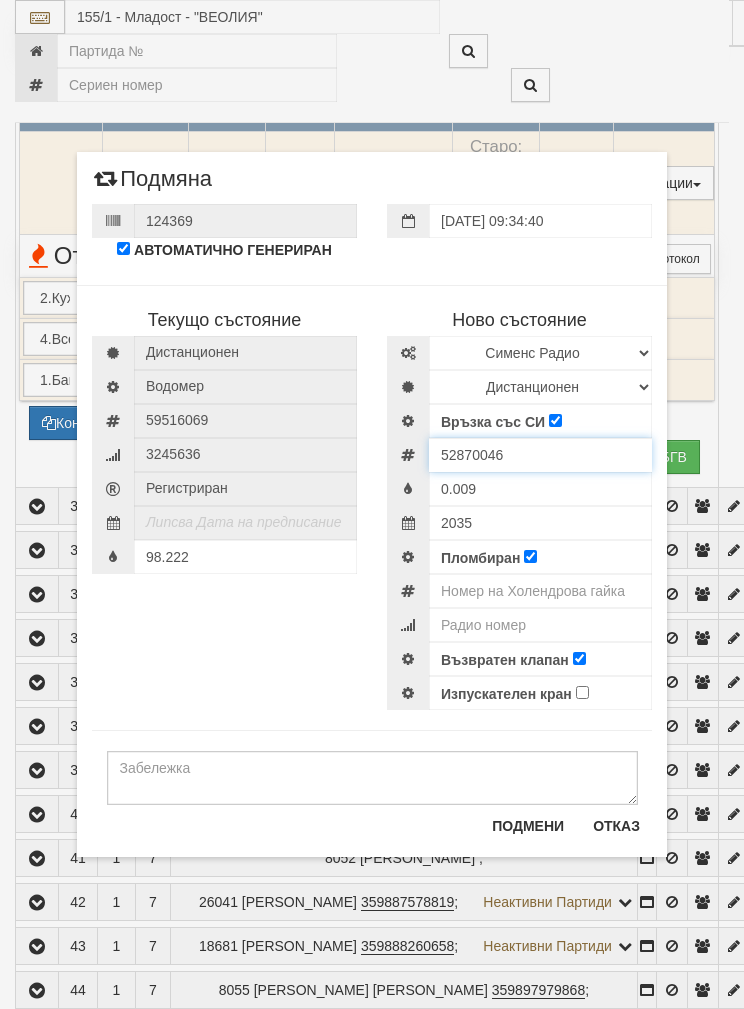 click on "52870046" at bounding box center (540, 455) 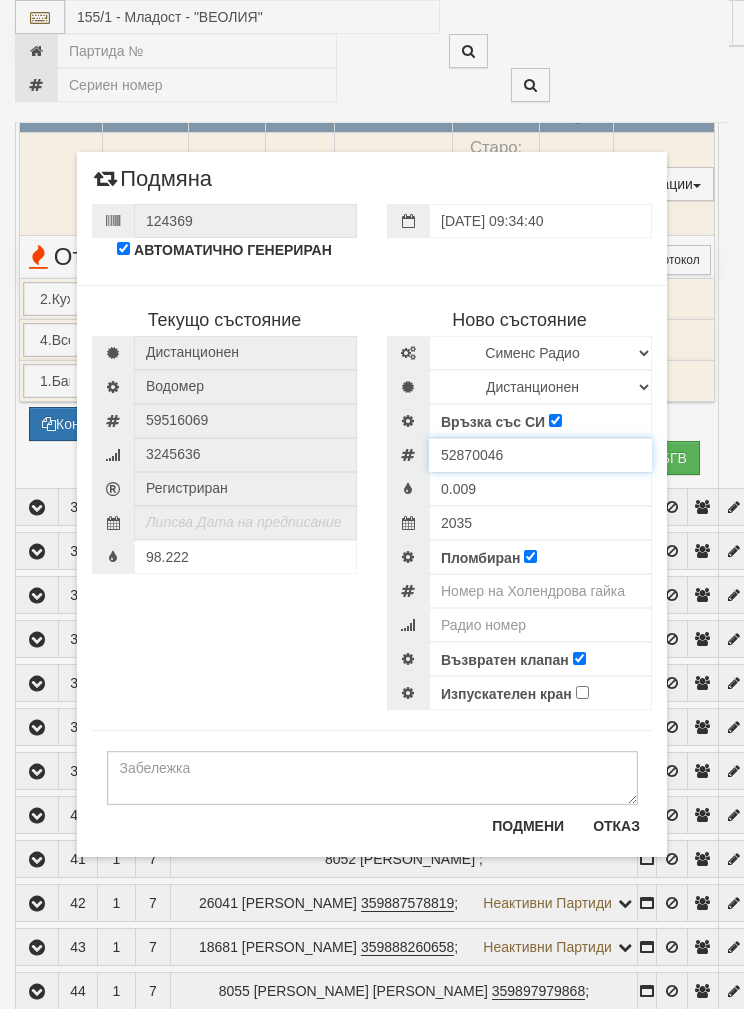 click on "52870046" at bounding box center [540, 455] 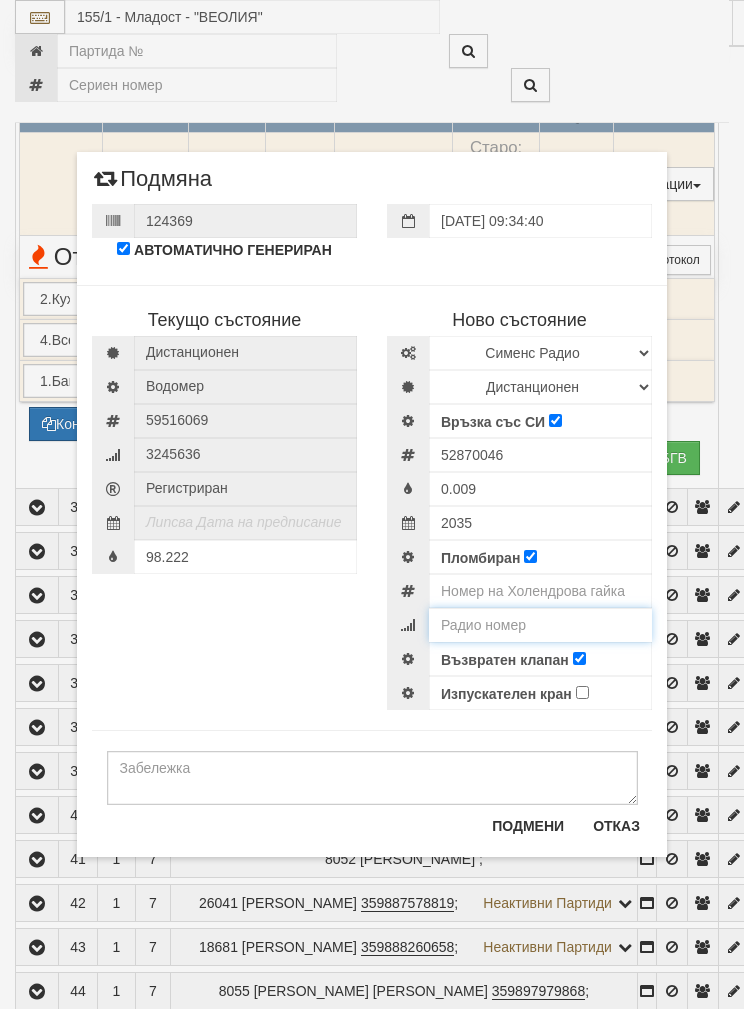 click at bounding box center (540, 625) 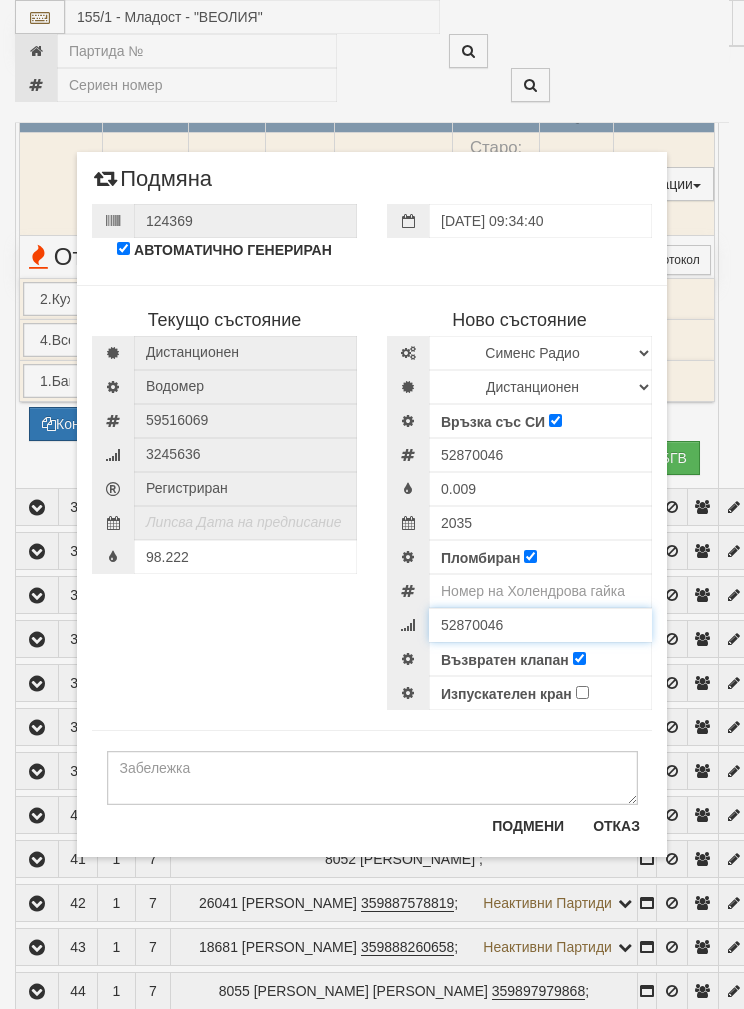 type on "52870046" 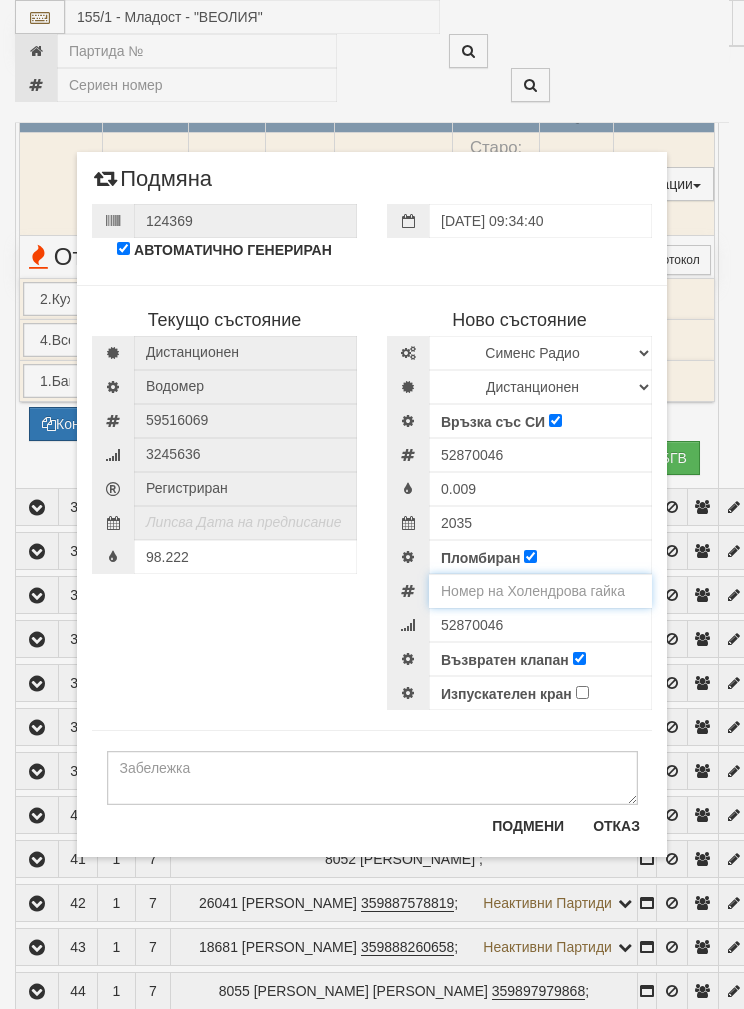 click at bounding box center (540, 591) 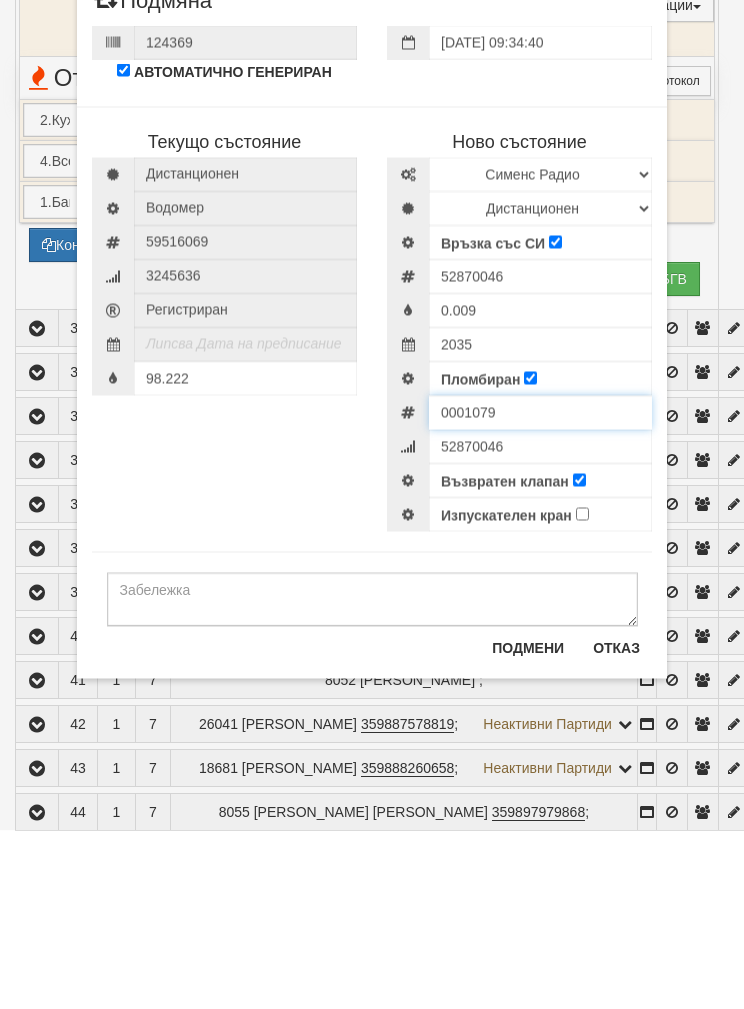 type on "0001079" 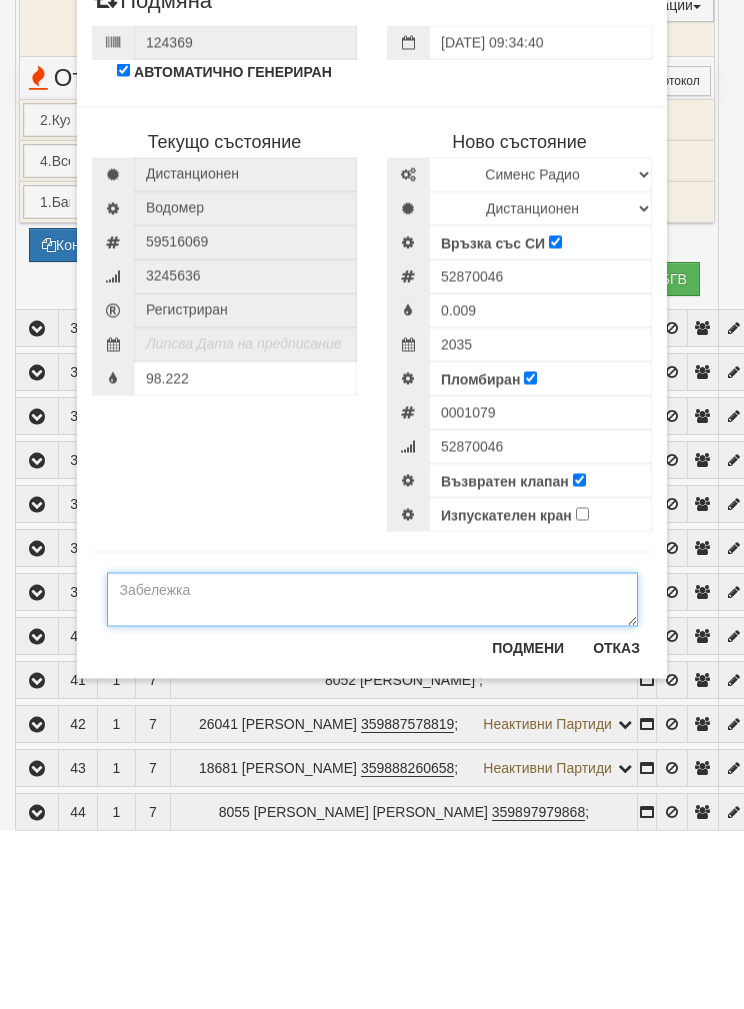 click at bounding box center [372, 778] 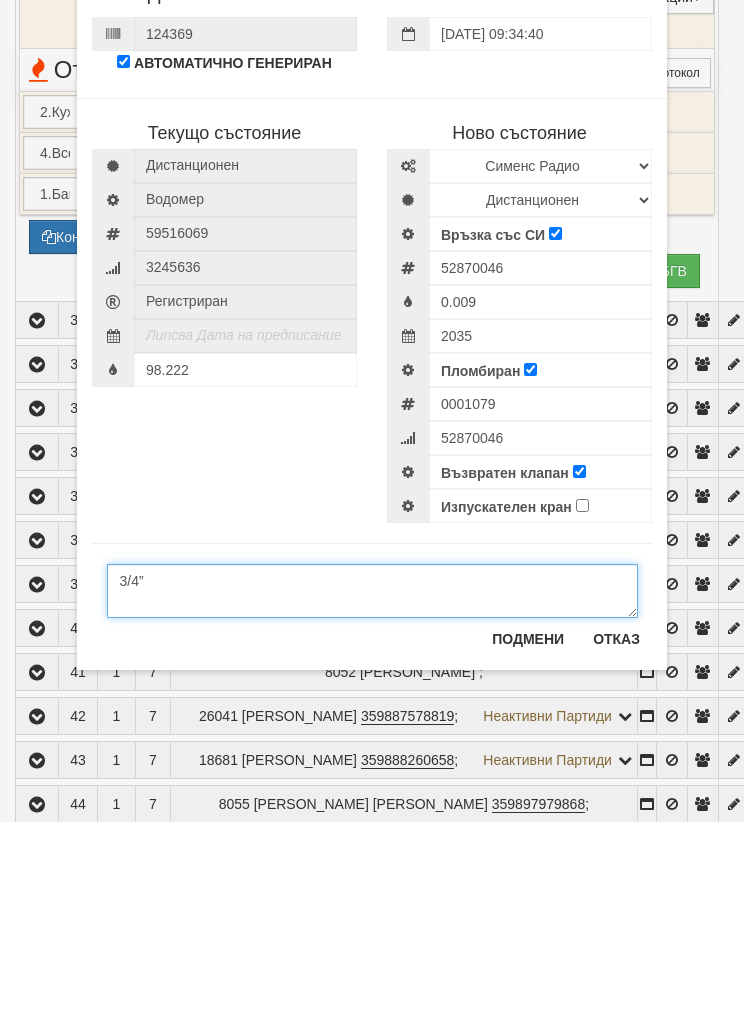 type on "3/4”" 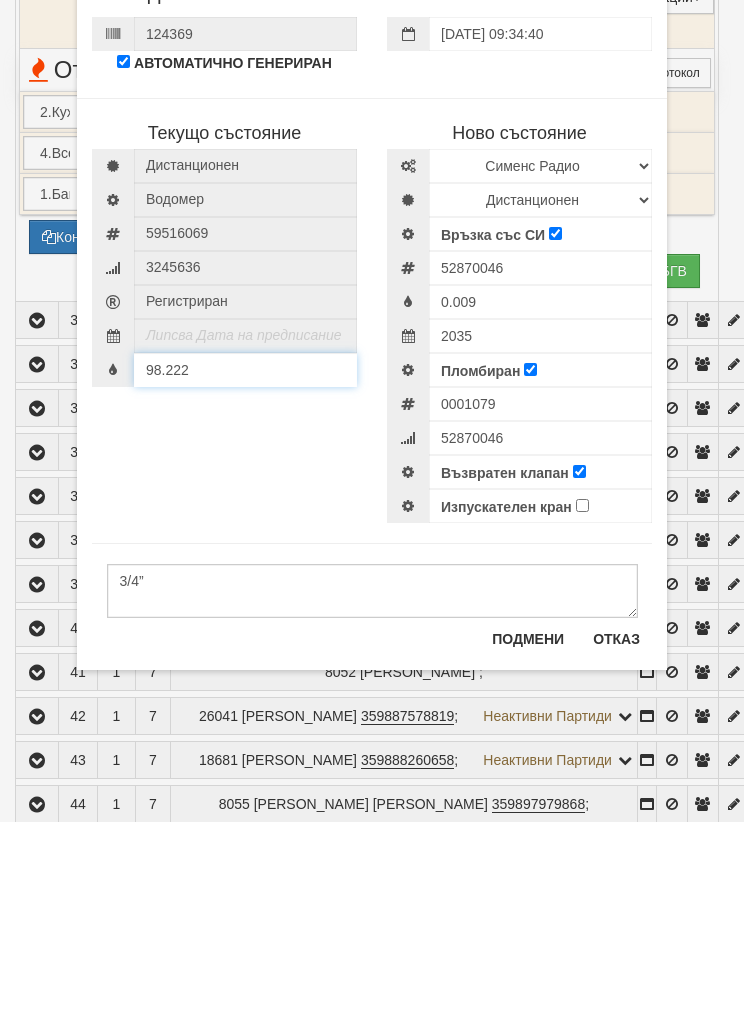 click on "98.222" at bounding box center (224, 557) 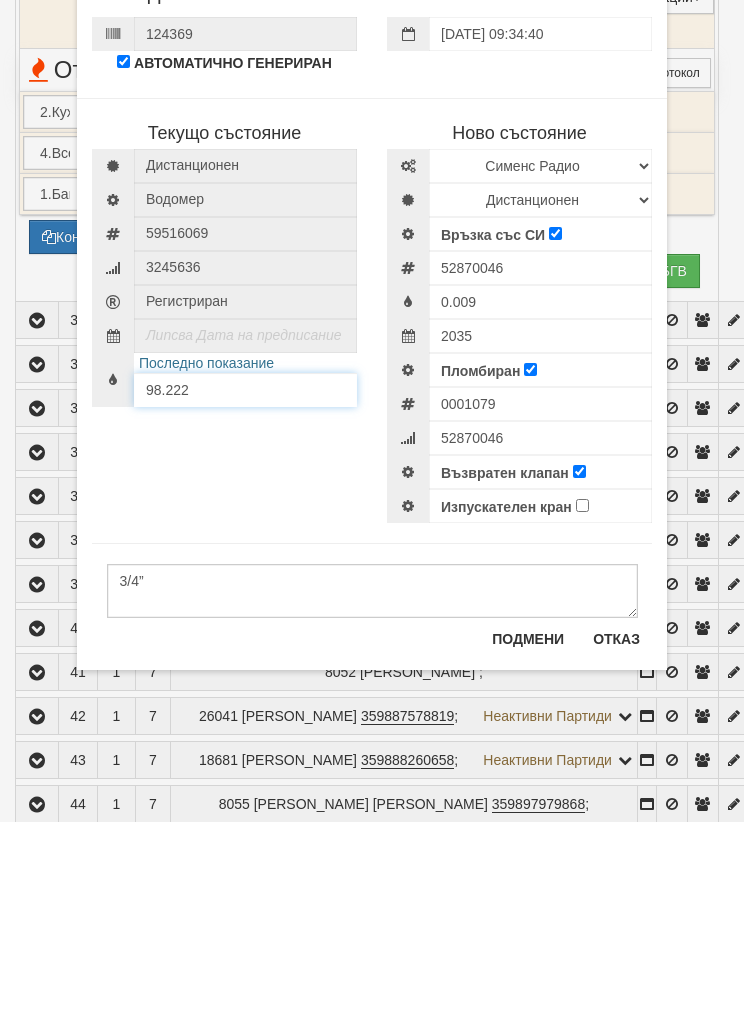 click on "98.222" at bounding box center (245, 577) 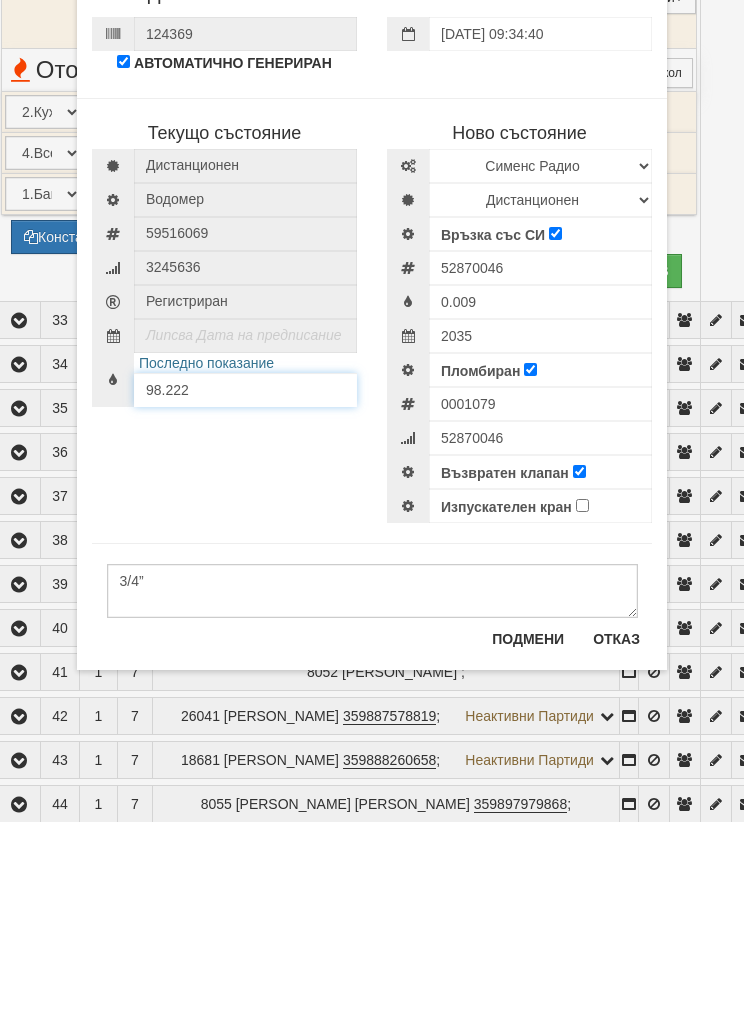 scroll, scrollTop: 2060, scrollLeft: 0, axis: vertical 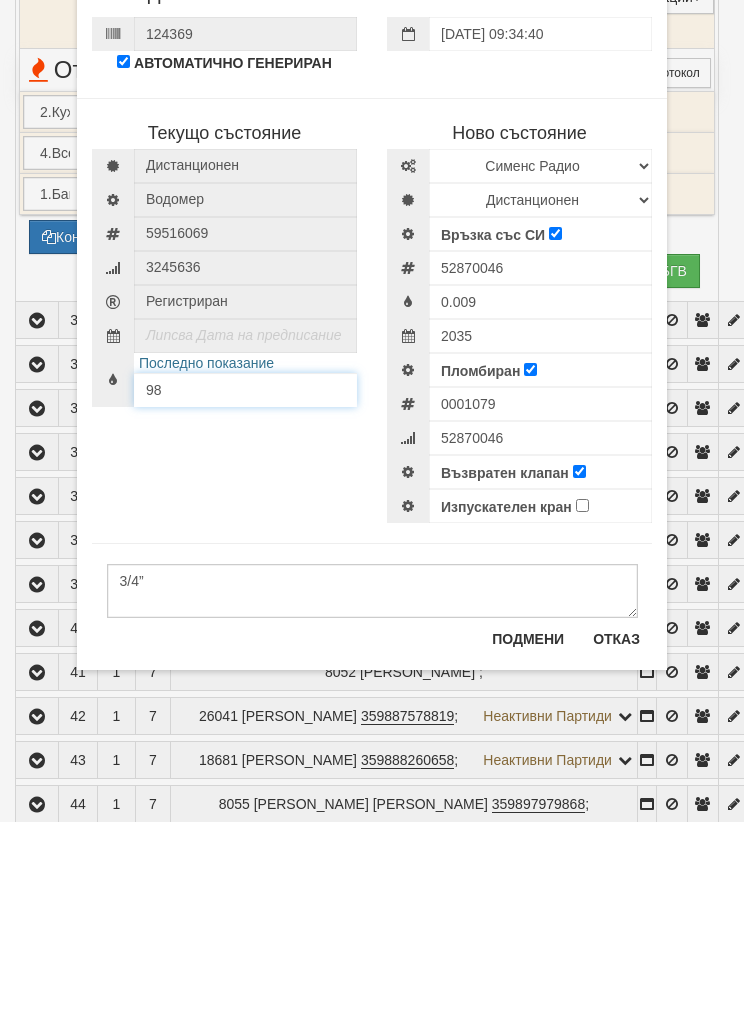 type on "9" 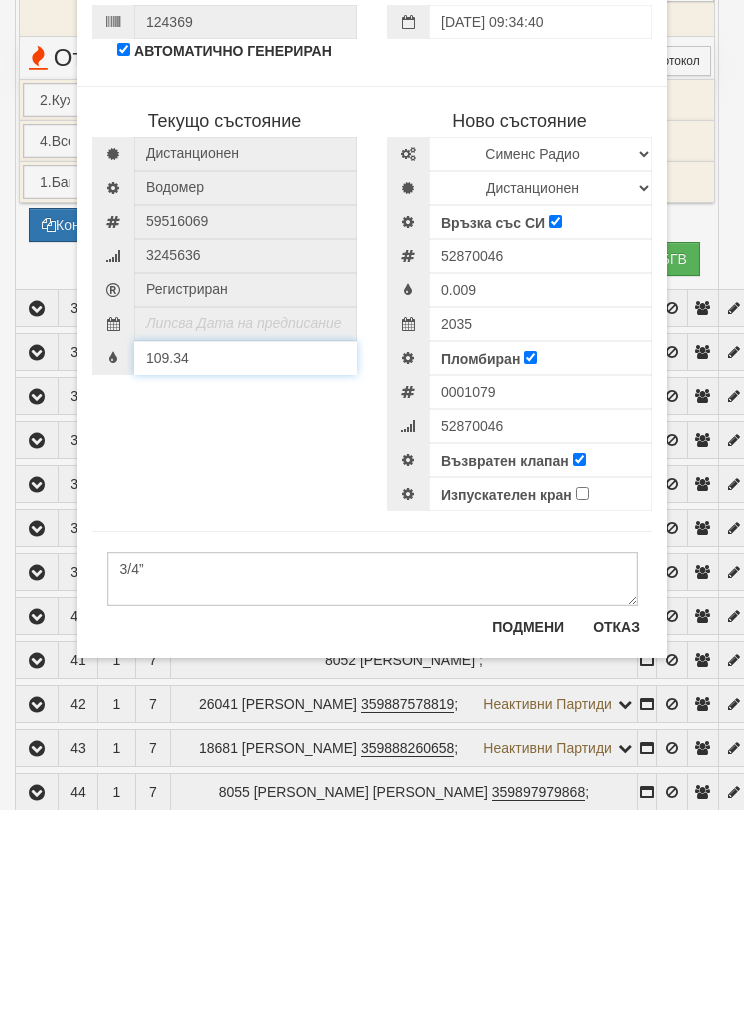 type on "109.34" 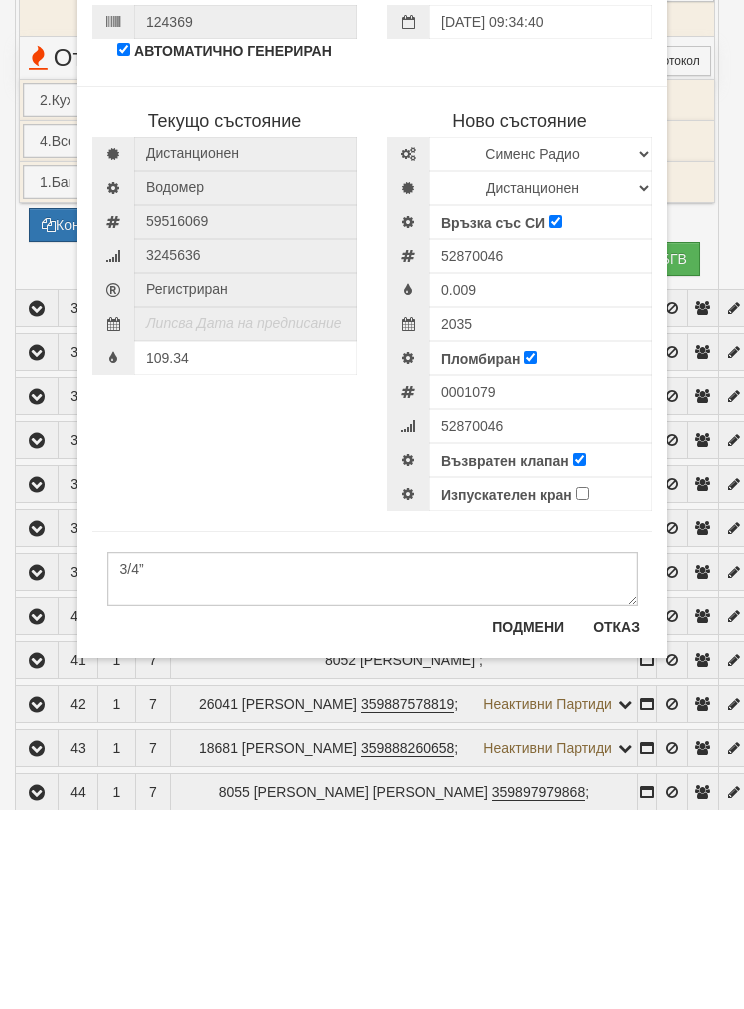 click on "Подмени" at bounding box center (528, 826) 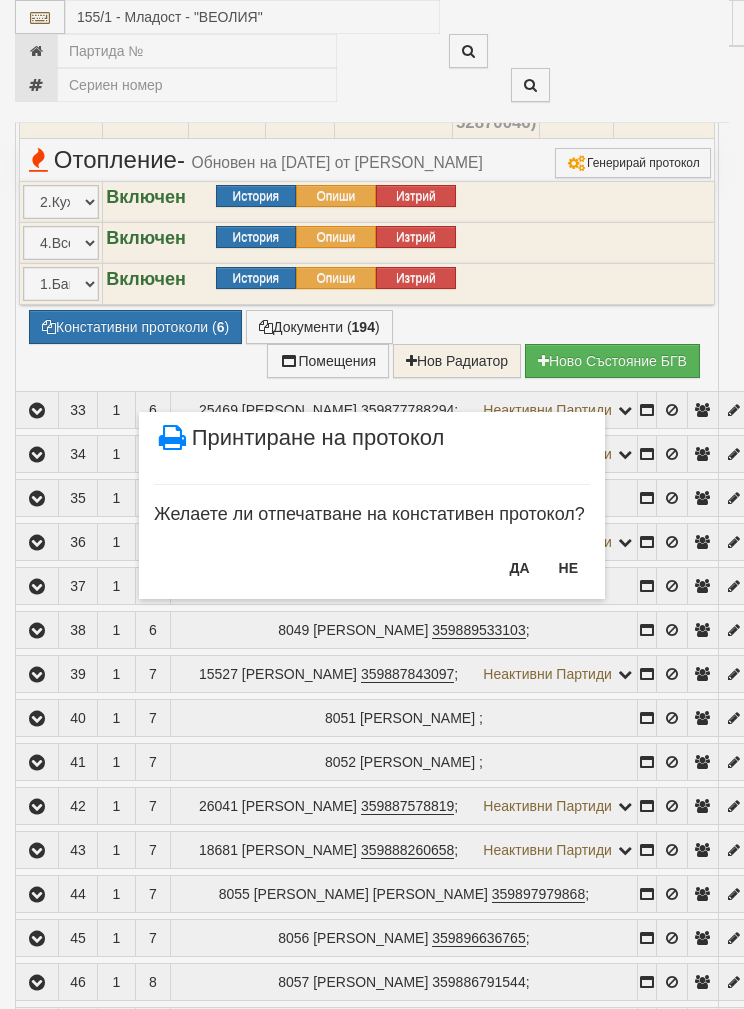 click on "НЕ" at bounding box center [568, 568] 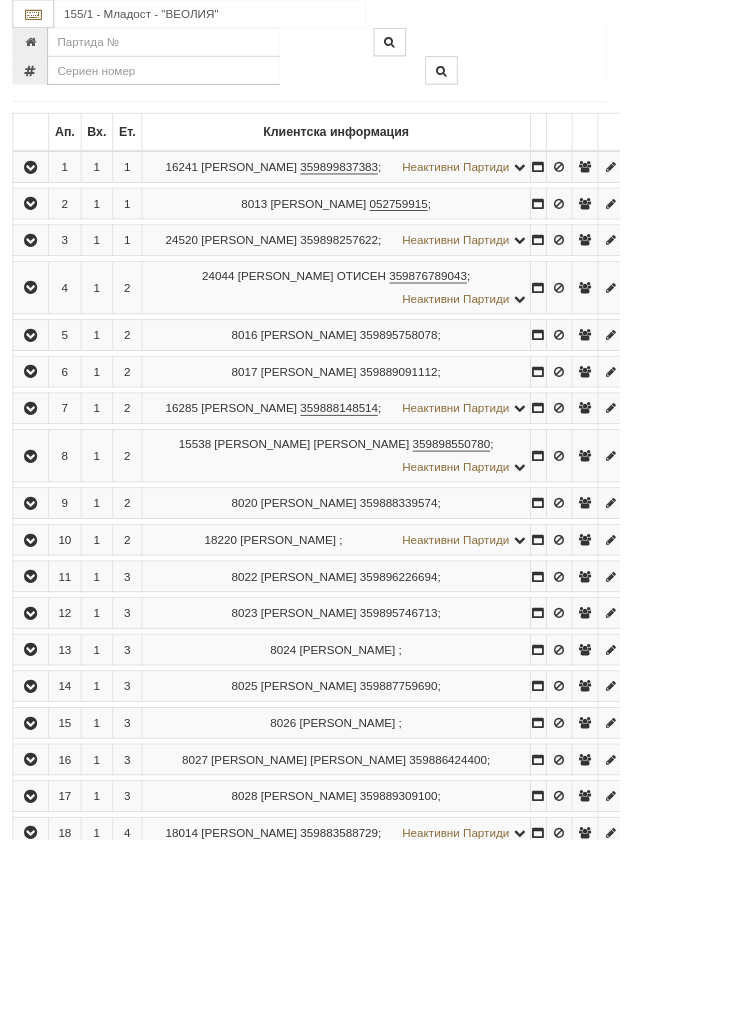 scroll, scrollTop: 224, scrollLeft: 0, axis: vertical 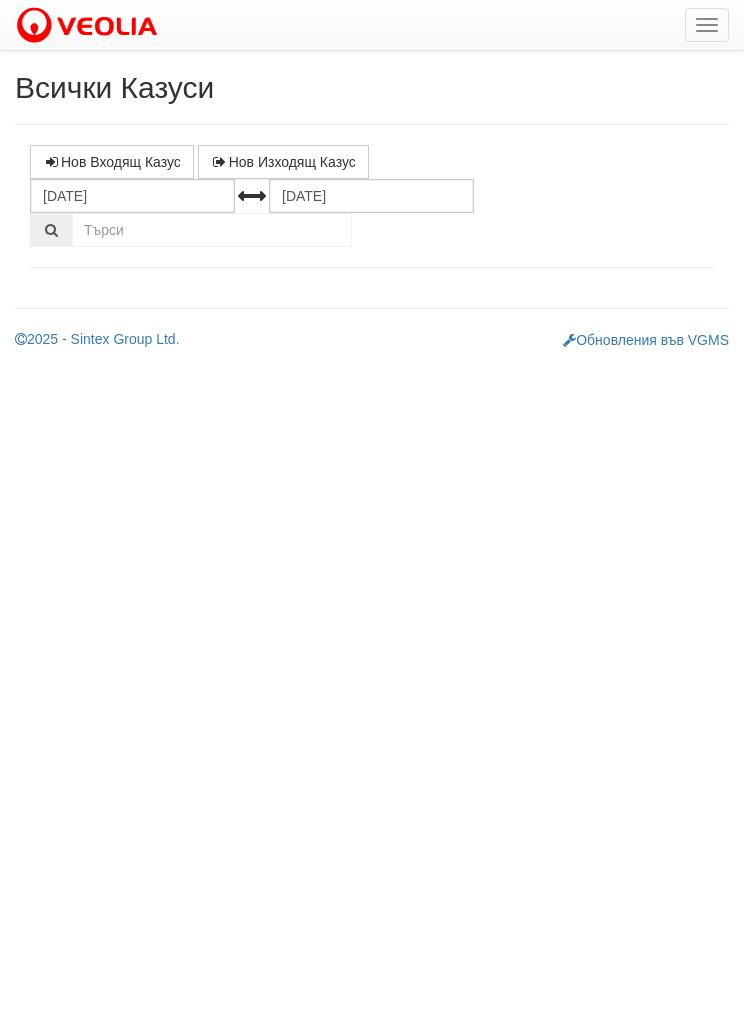 select on "1" 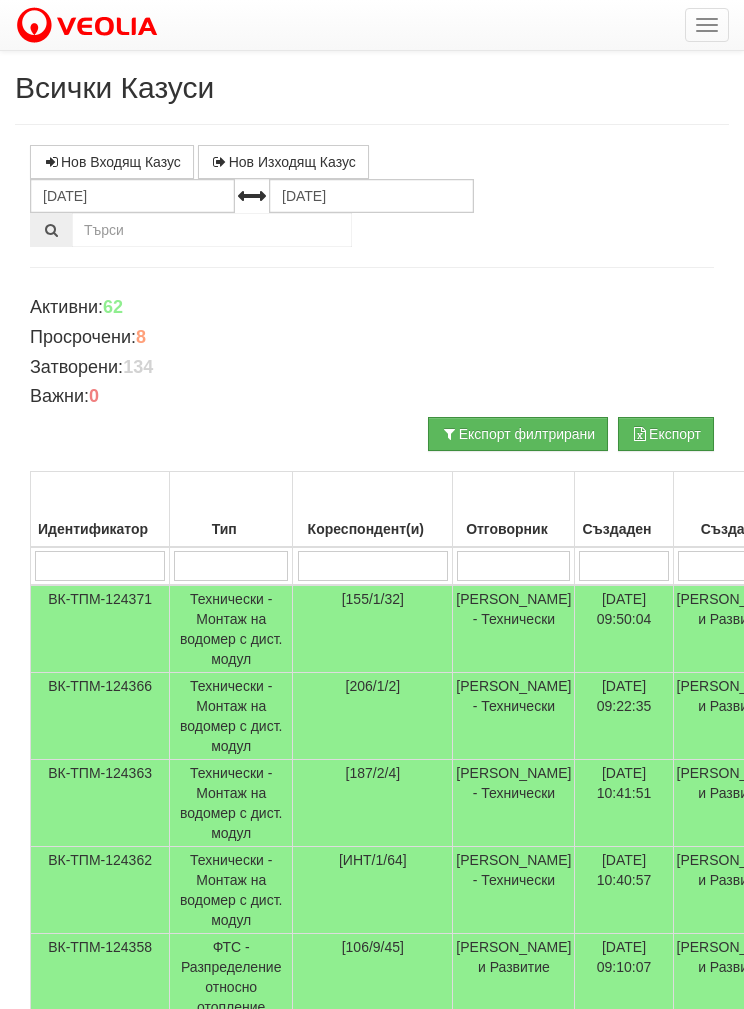 click on "Технически - Монтаж на водомер с дист. модул" at bounding box center (231, 629) 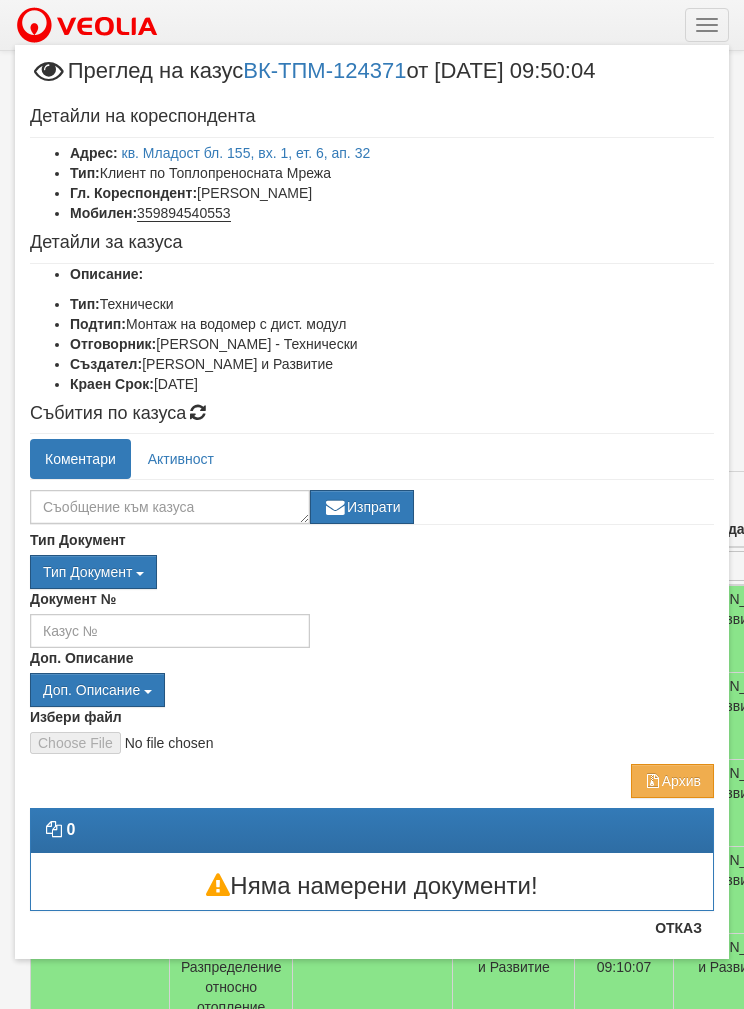 scroll, scrollTop: 5, scrollLeft: 0, axis: vertical 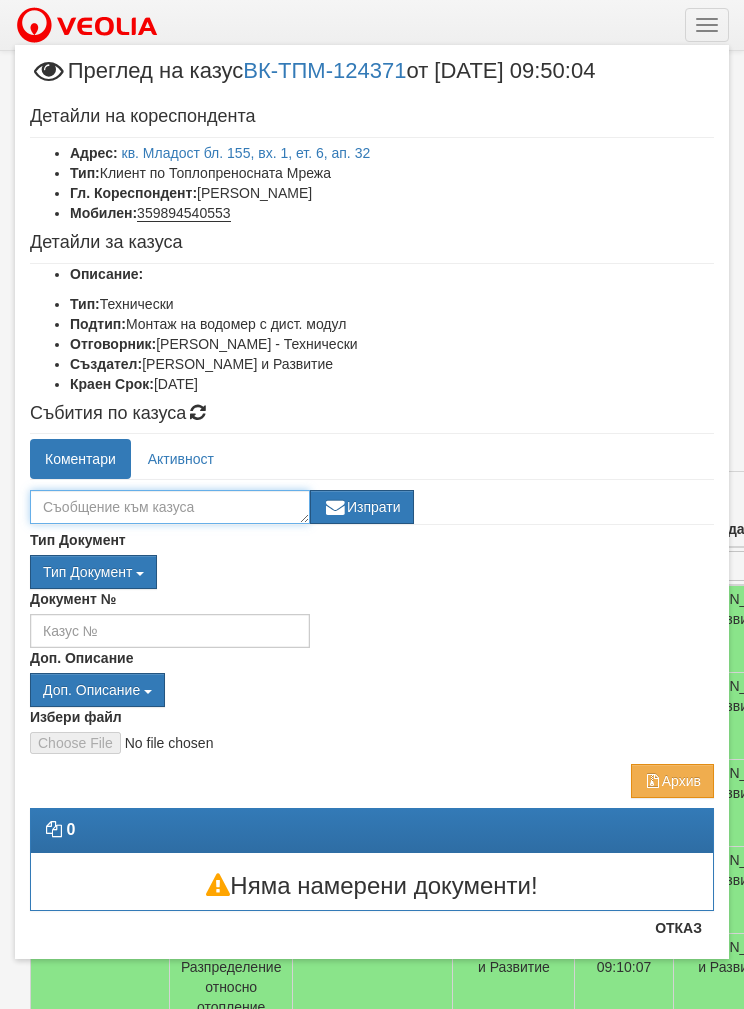 click at bounding box center (170, 507) 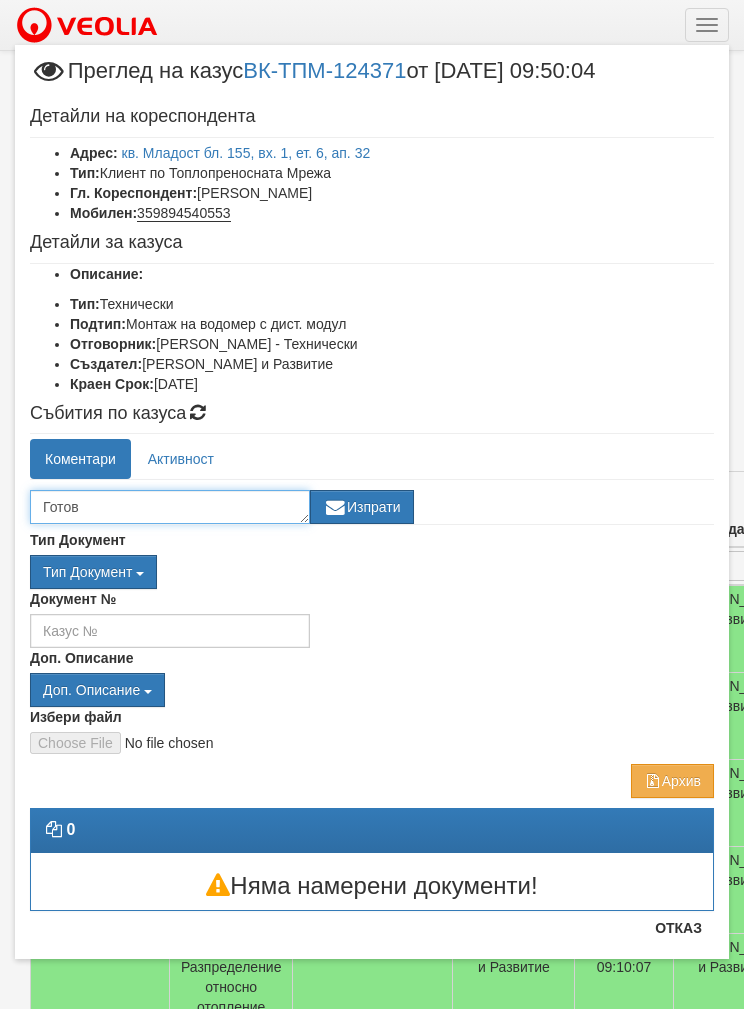 type on "Готов" 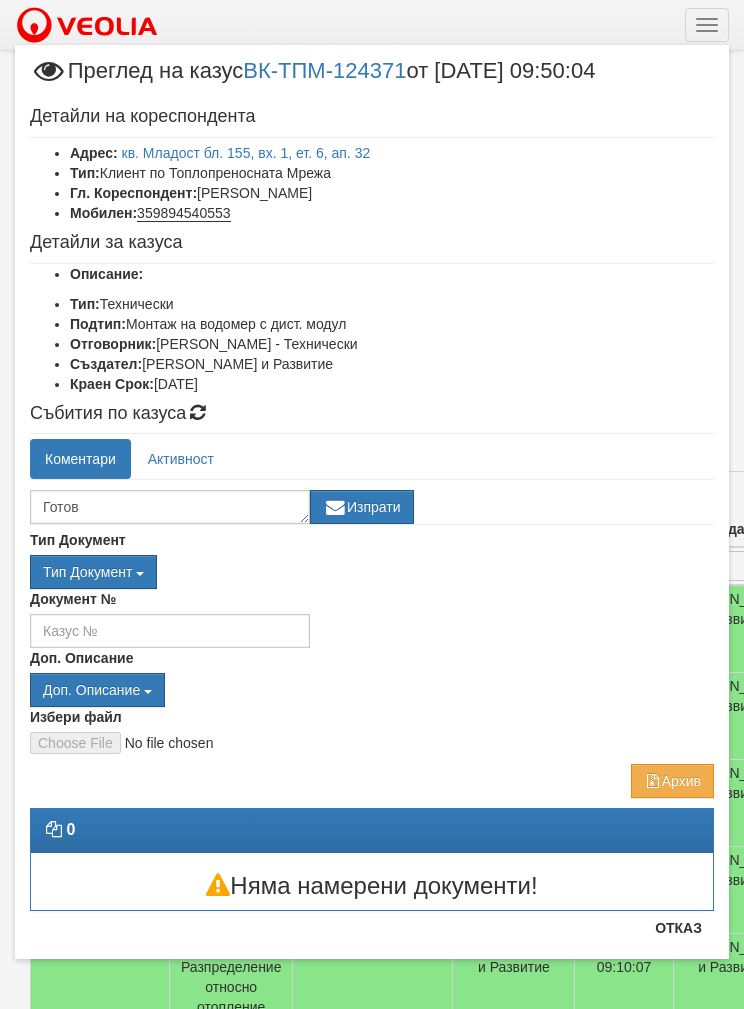click on "Изпрати" at bounding box center (362, 507) 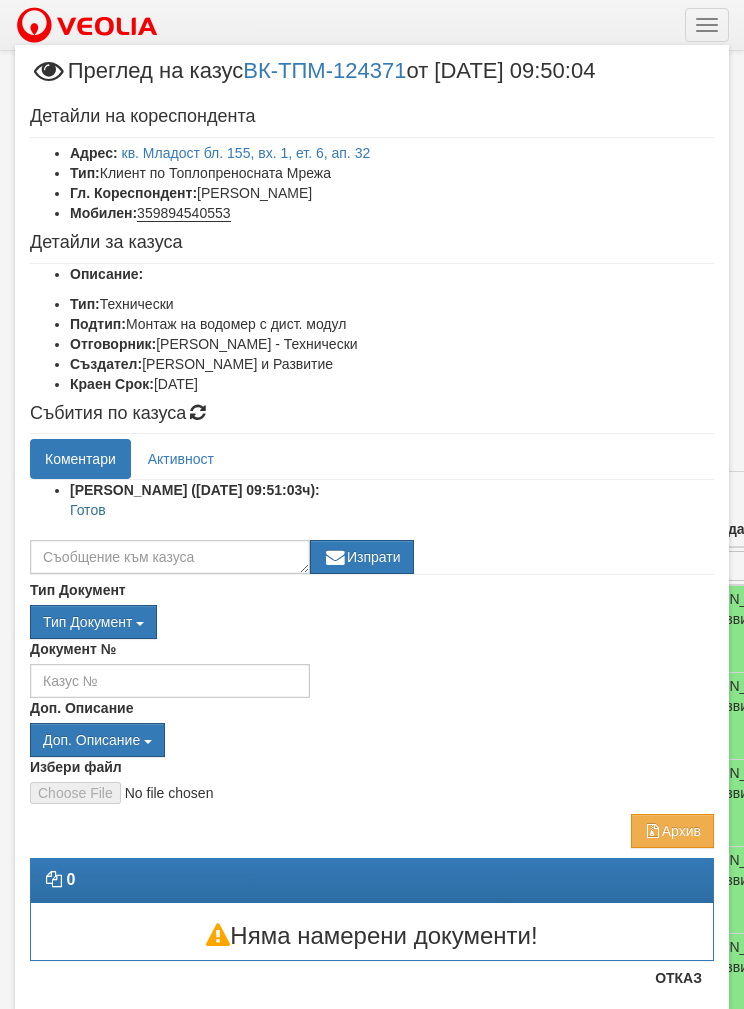 scroll, scrollTop: 0, scrollLeft: 0, axis: both 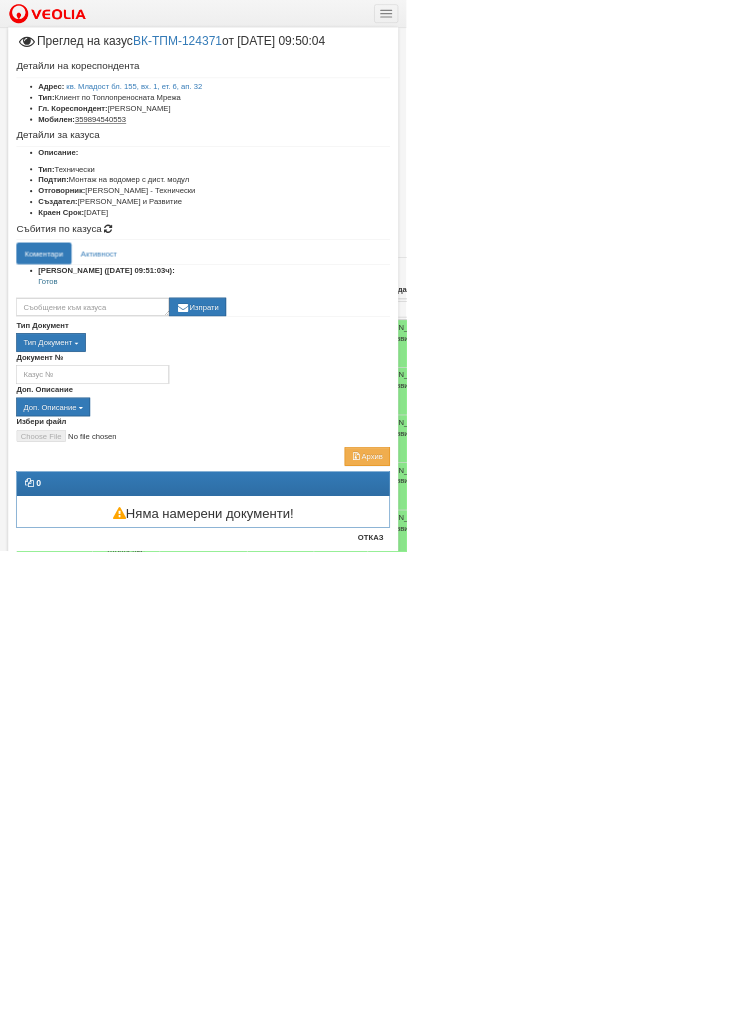 click on "Отказ" at bounding box center (678, 983) 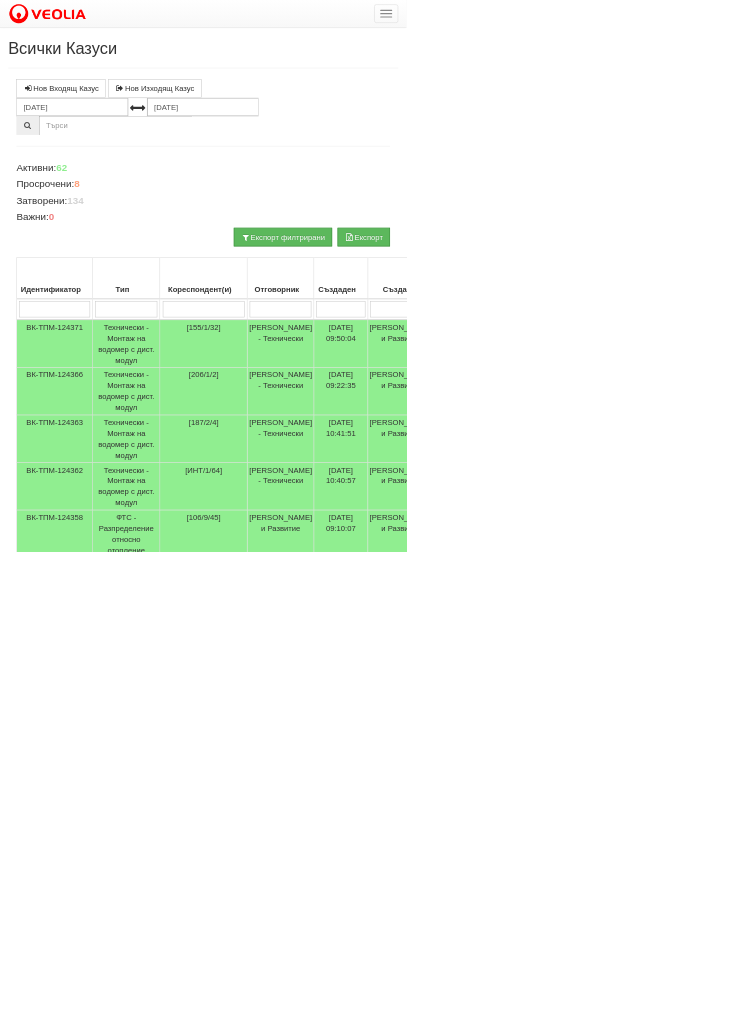 click at bounding box center [707, 25] 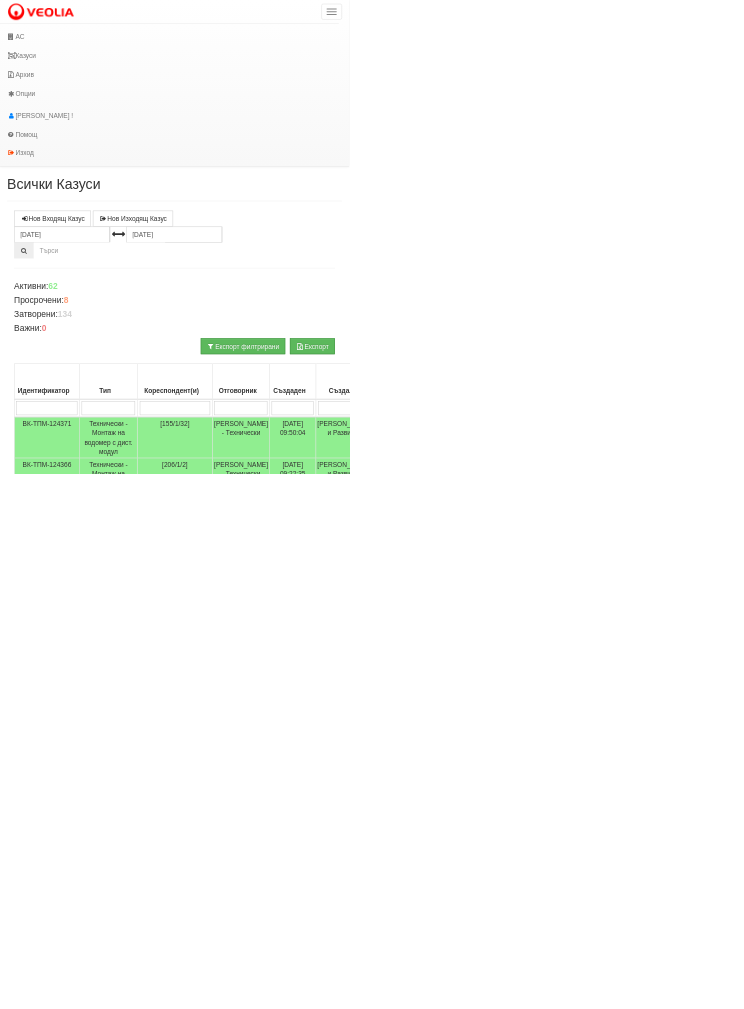 click at bounding box center (91, 25) 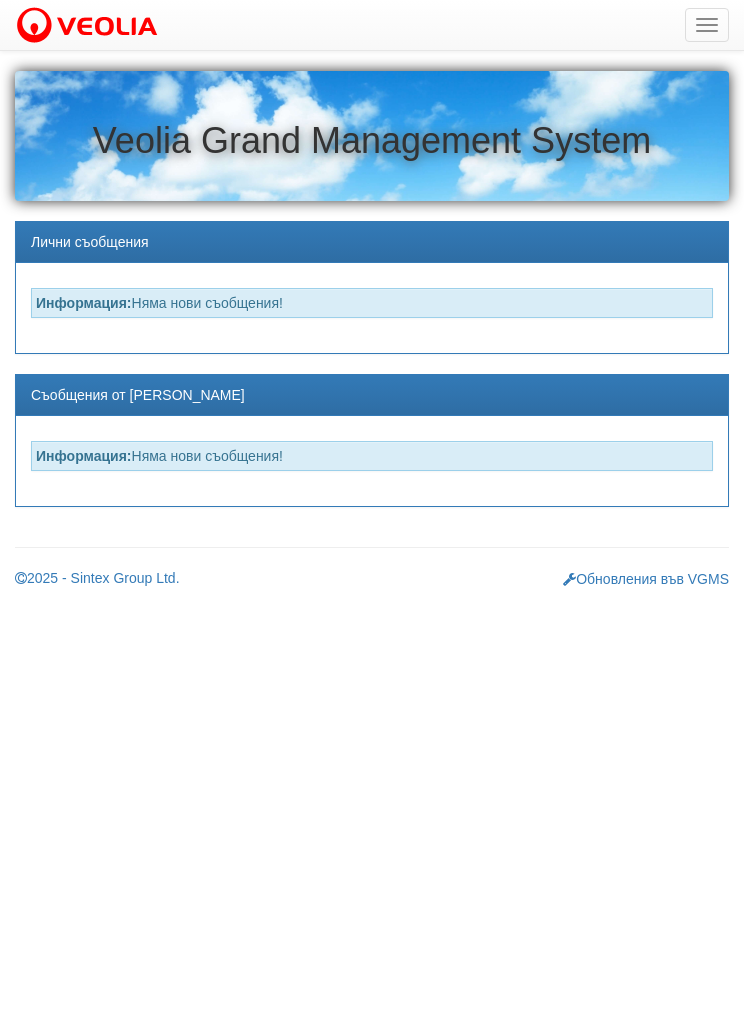 scroll, scrollTop: 0, scrollLeft: 0, axis: both 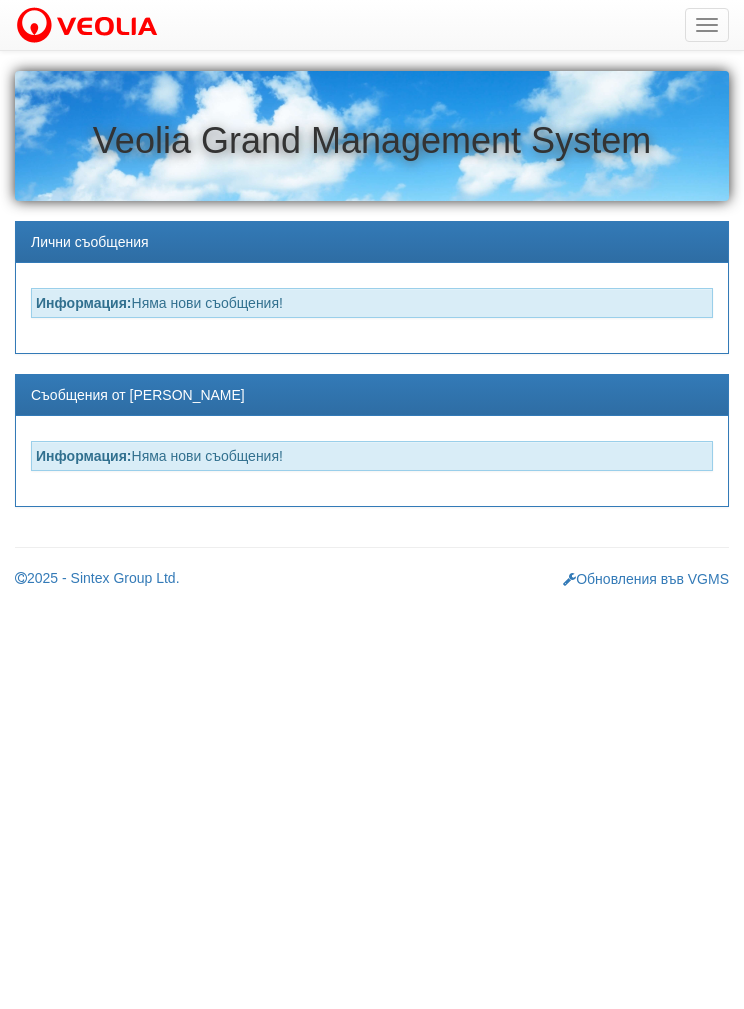 click at bounding box center [707, 25] 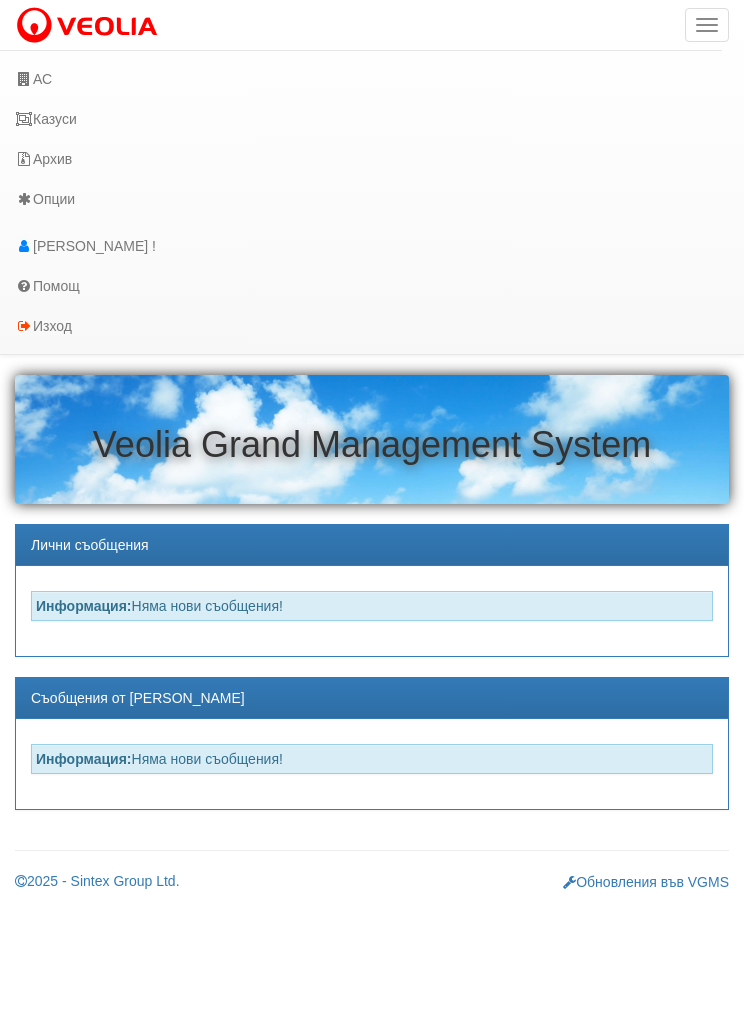 click on "АС" at bounding box center [361, 79] 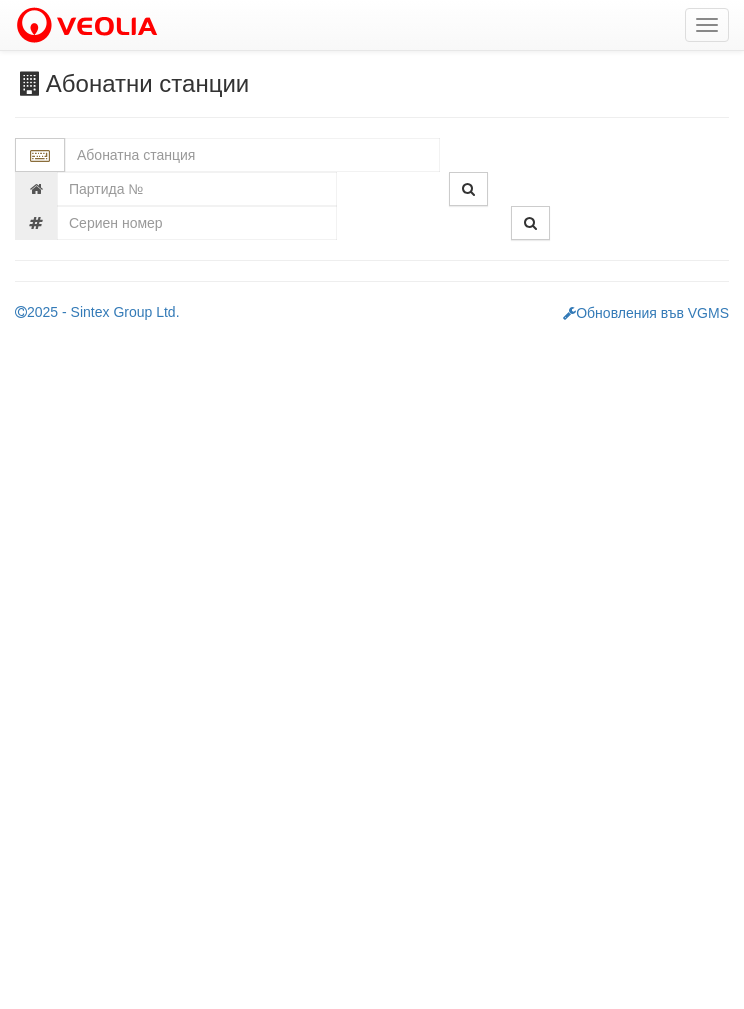scroll, scrollTop: 0, scrollLeft: 0, axis: both 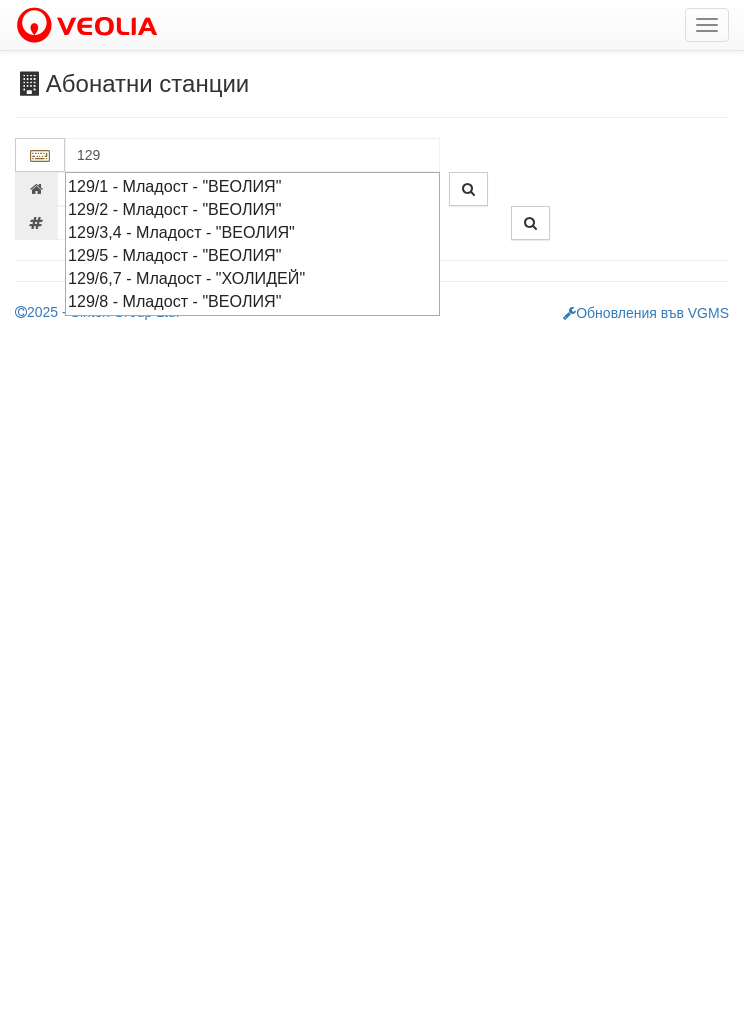 click on "129/1 - Младост - "ВЕОЛИЯ"" at bounding box center (252, 186) 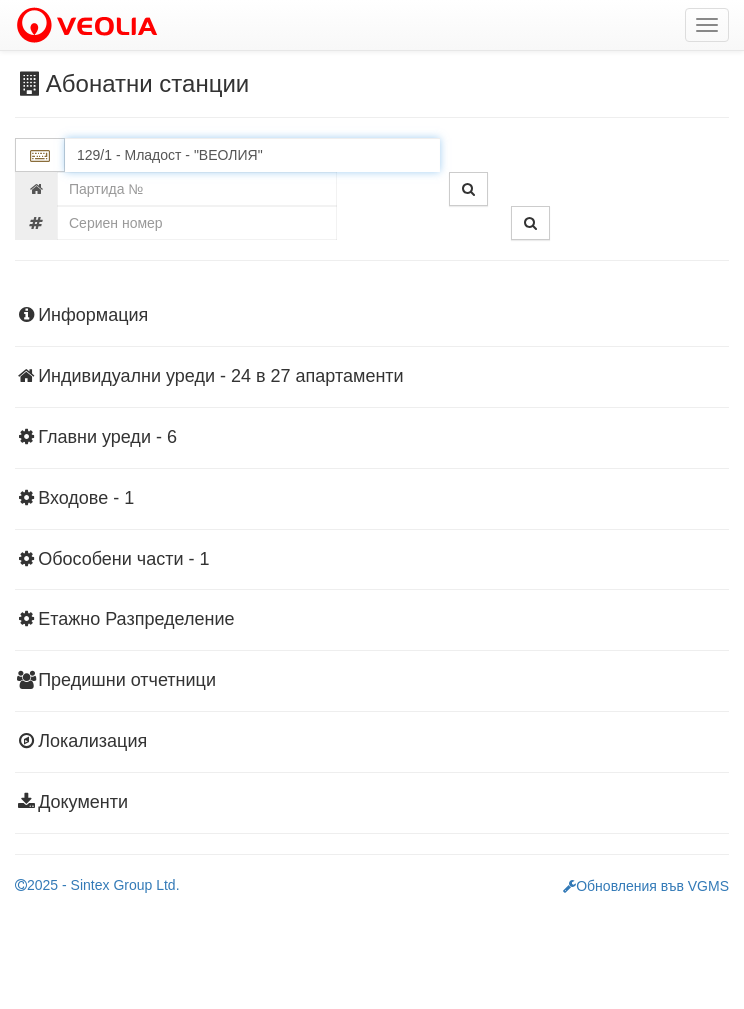 click on "129/1 - Младост - "ВЕОЛИЯ"" at bounding box center (252, 155) 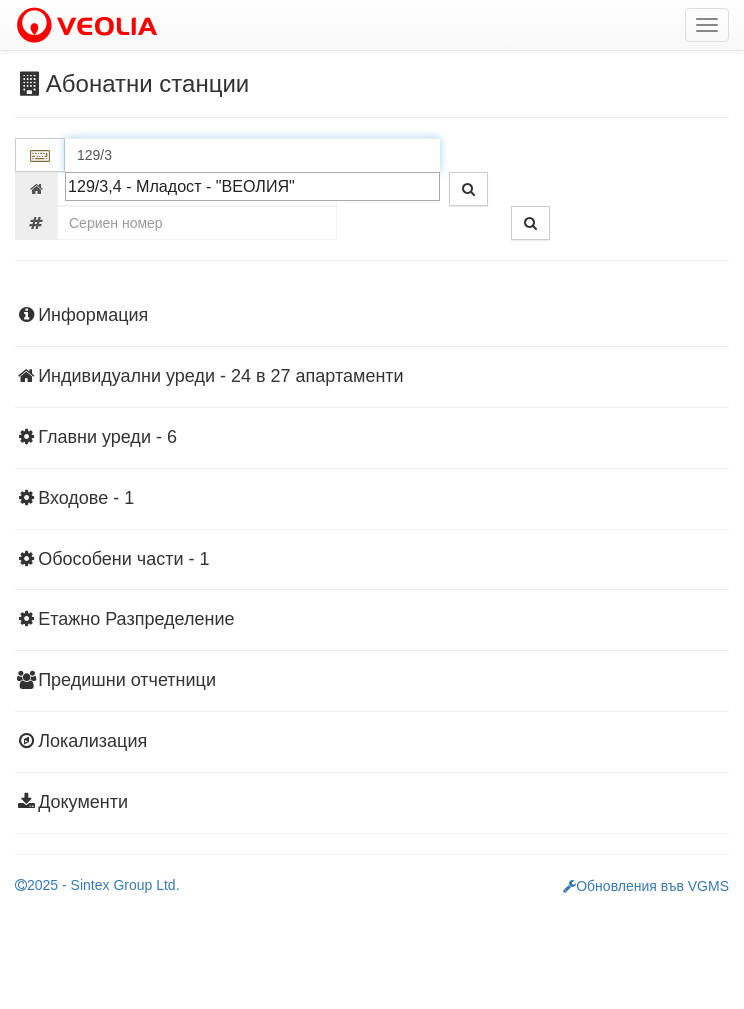 click on "129/3,4 - Младост - "ВЕОЛИЯ"" at bounding box center (252, 186) 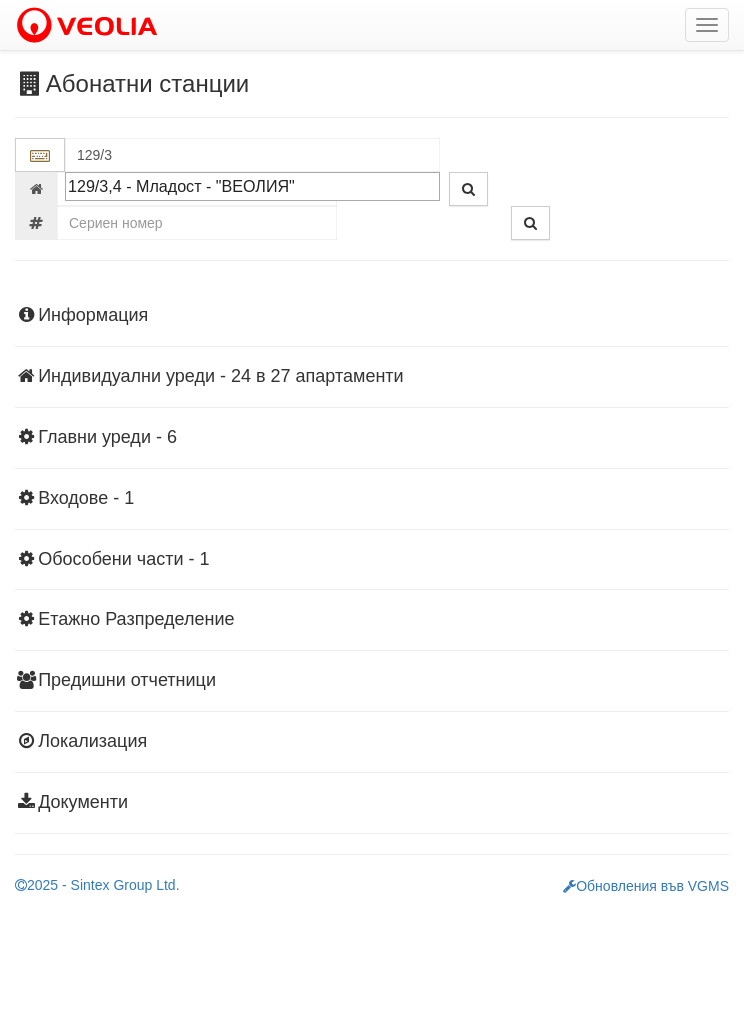 type on "129/3,4 - Младост - "ВЕОЛИЯ"" 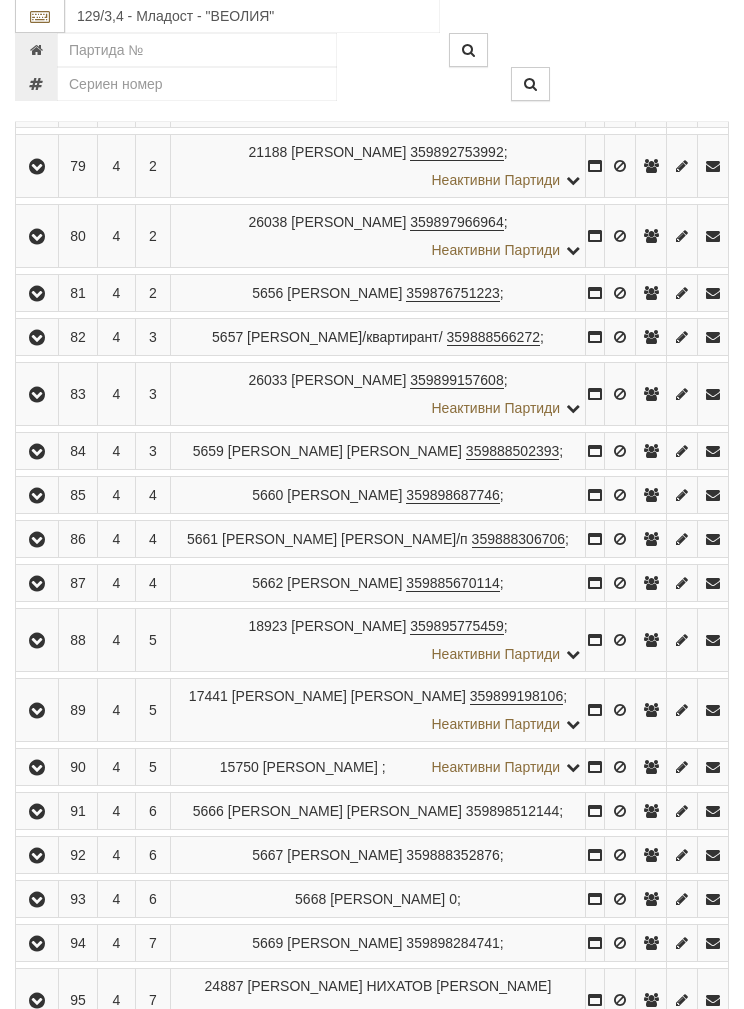 scroll, scrollTop: 1962, scrollLeft: 0, axis: vertical 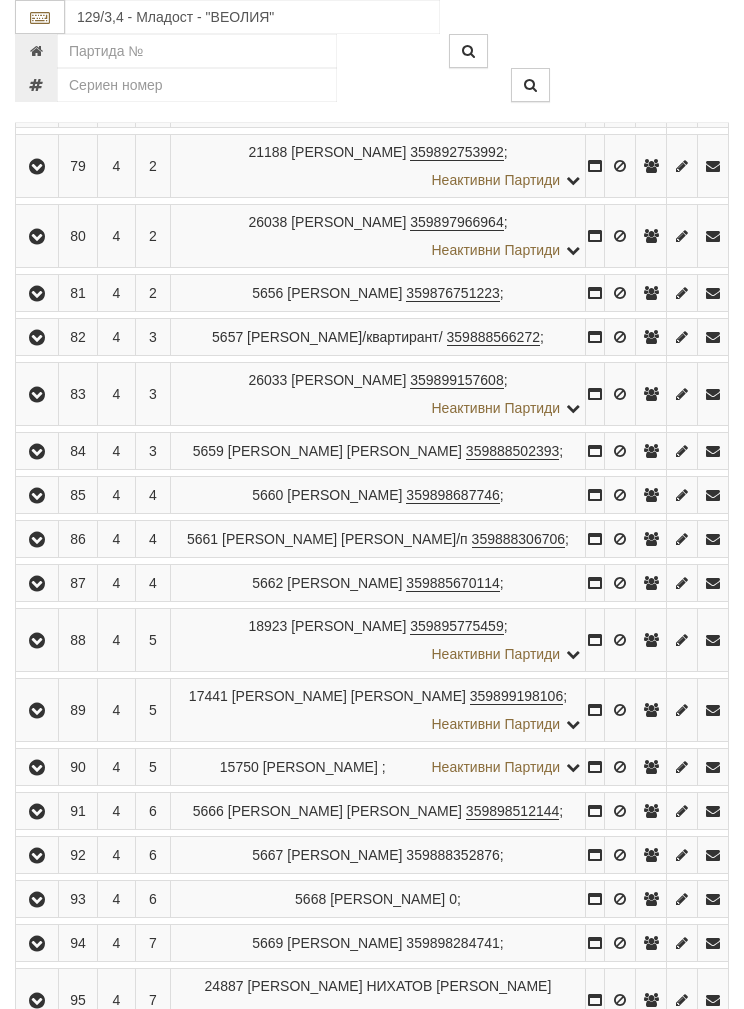 click at bounding box center (37, 395) 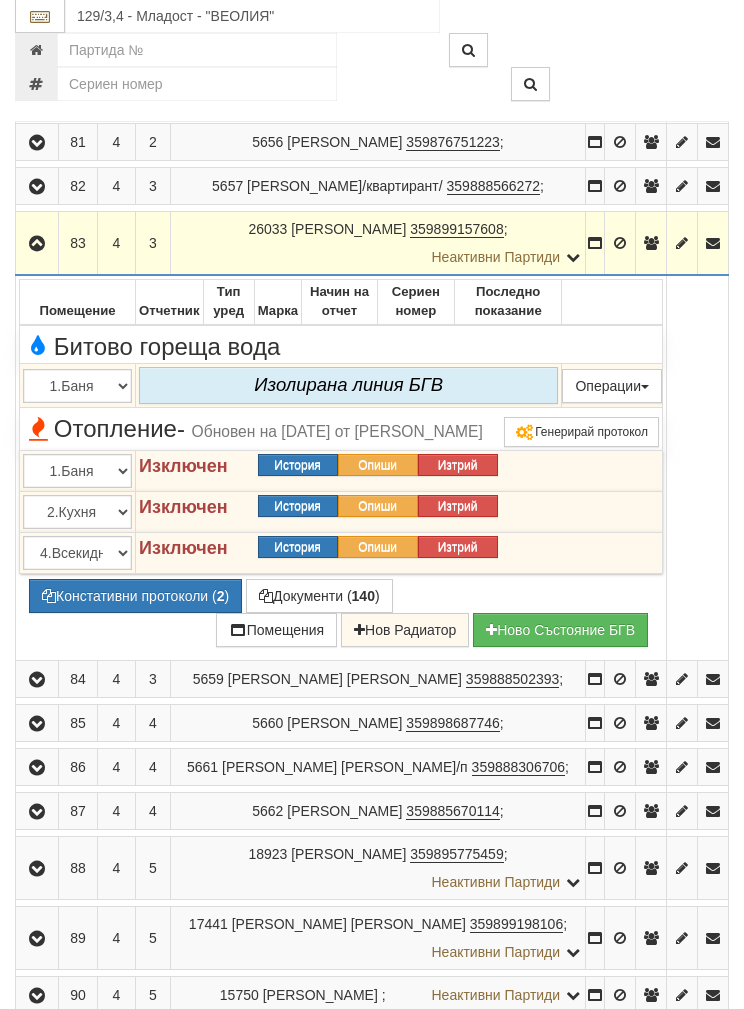 scroll, scrollTop: 2113, scrollLeft: 0, axis: vertical 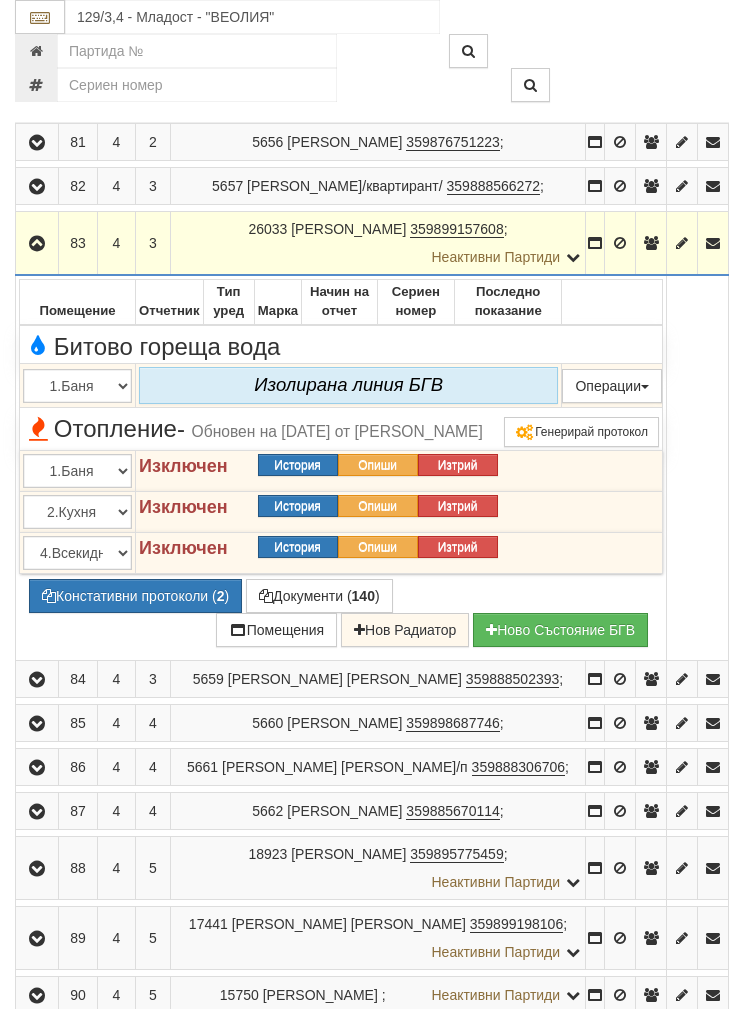click on "Подмяна" at bounding box center (0, 0) 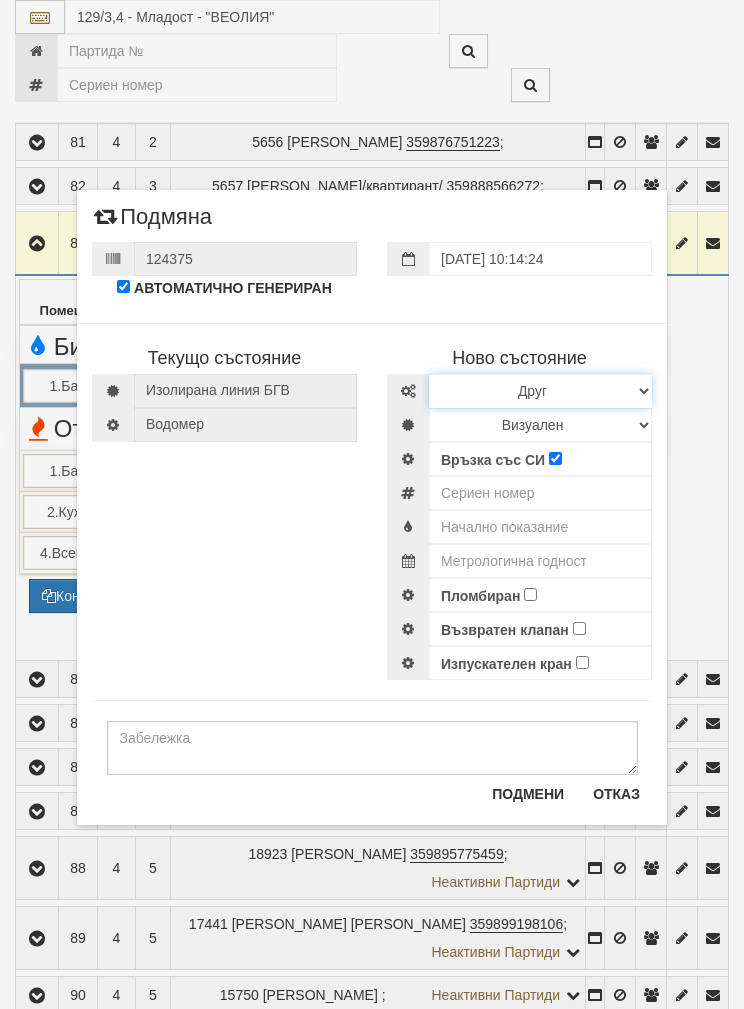 click on "Избери Марка и модел
Апатор Повогаз
Друг
Кундис Радио
Сименс Визуален
Сименс Радио
Техем" at bounding box center (540, 391) 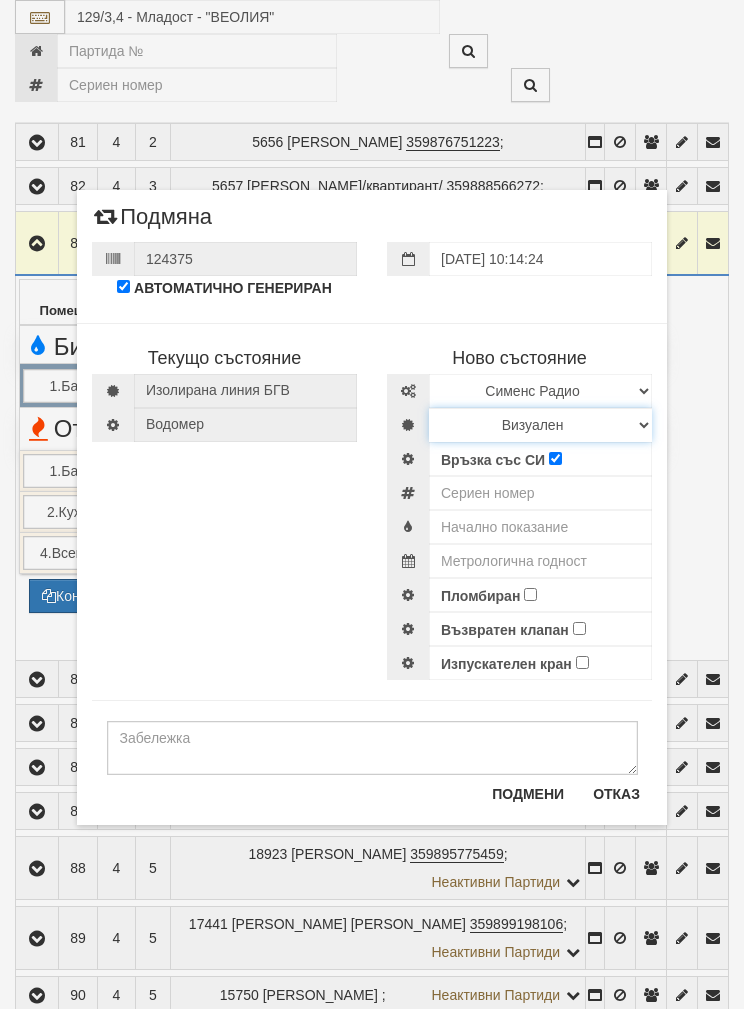 click on "Визуален
Дистанционен
Изолирана линия БГВ
Няма Oтклонение БГВ
Няма Щранг БГВ" at bounding box center (540, 425) 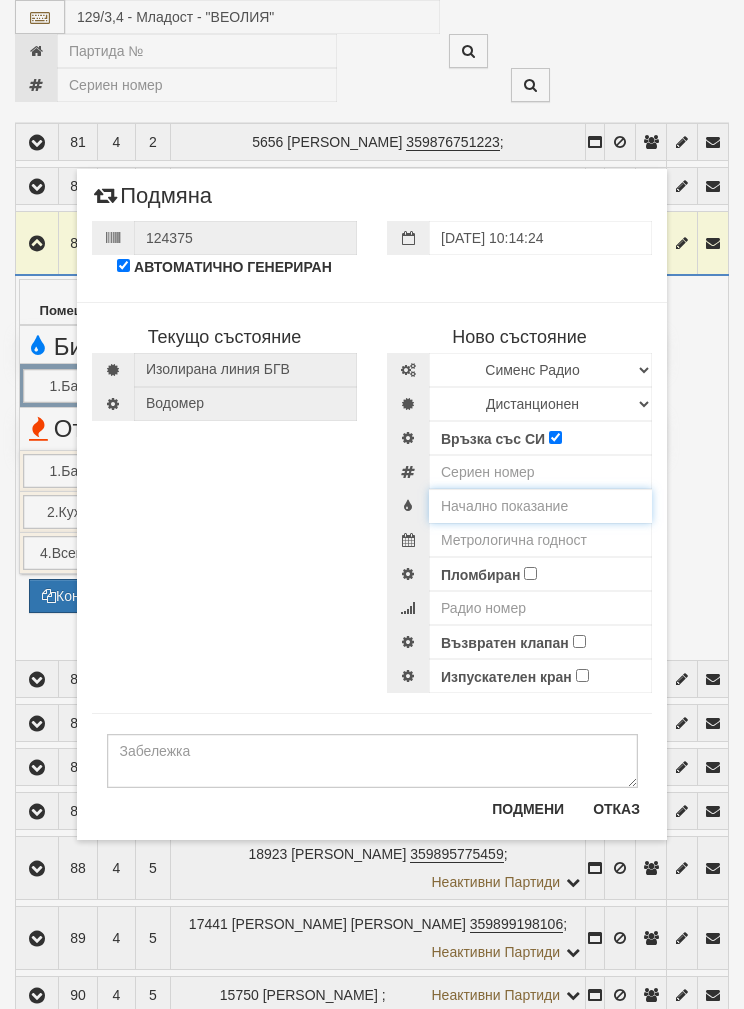 click at bounding box center [540, 506] 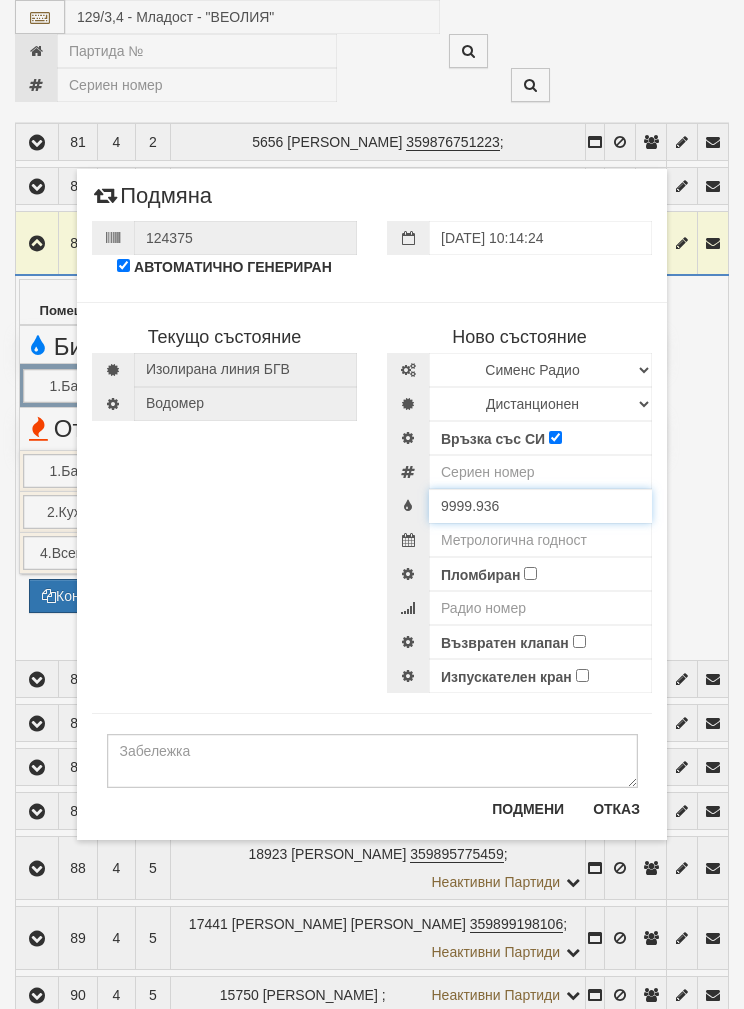 type on "9999.936" 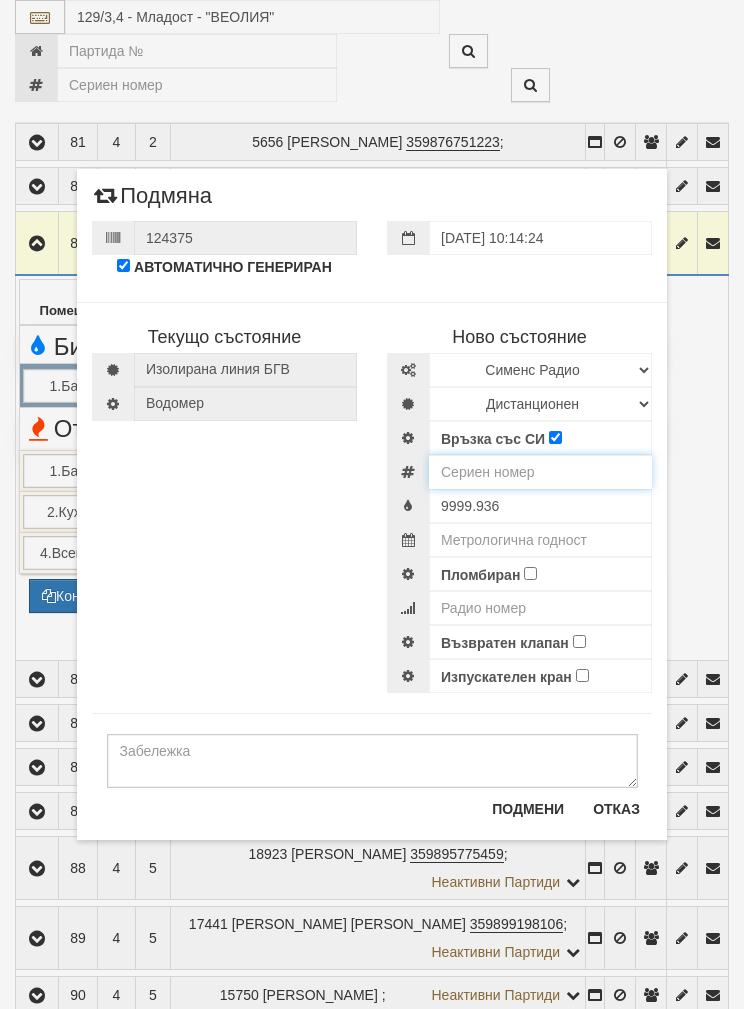 click at bounding box center [540, 472] 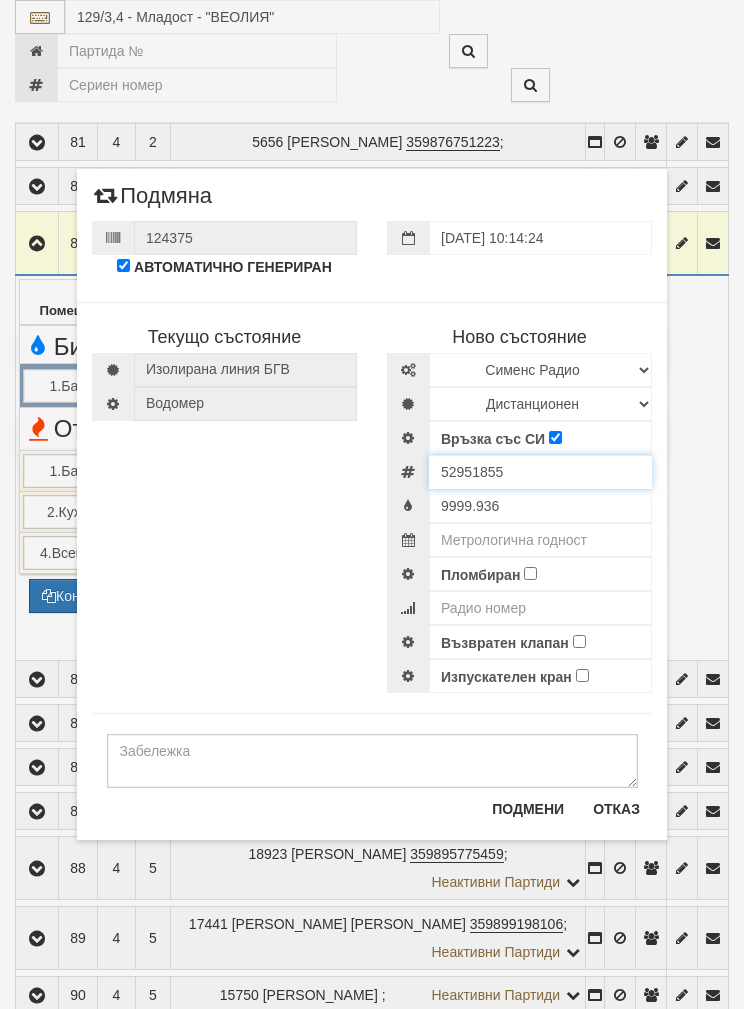 type on "52951855" 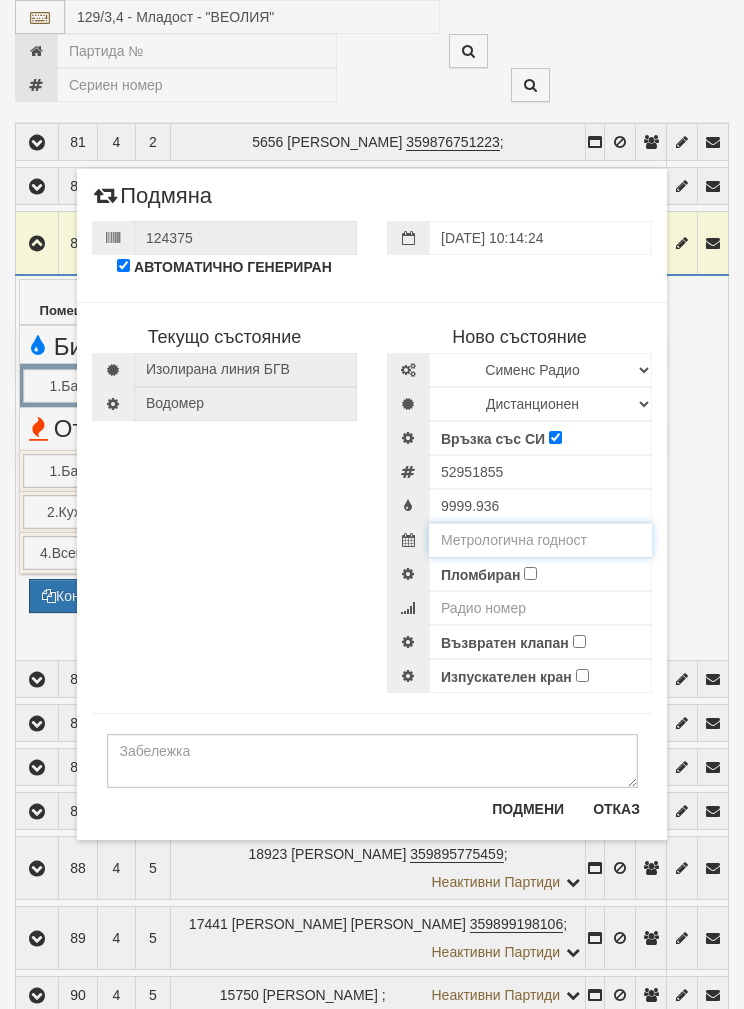 click at bounding box center [540, 540] 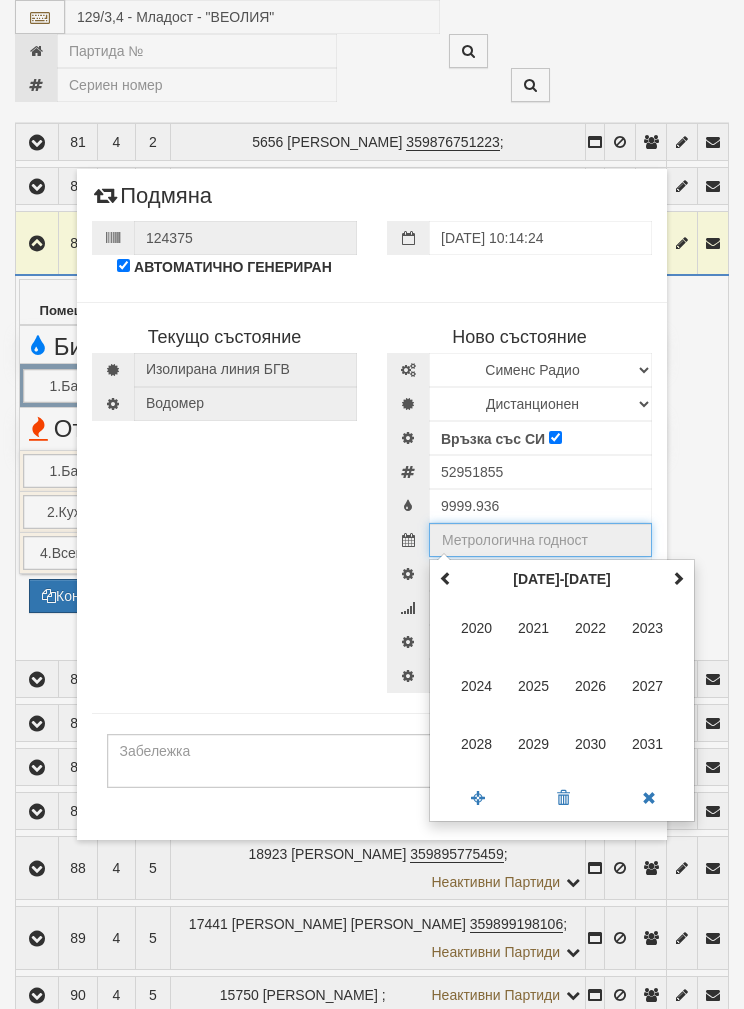 click on "юли 2025 пн вт ср чт пт сб нд 30 1 2 3 4 5 6 7 8 9 10 11 12 13 14 15 16 17 18 19 20 21 22 23 24 25 26 27 28 29 30 31 1 2 3 4 5 6 7 8 9 10 2025 янр фев мар апр май юни юли авг сеп окт ное дек 2020-2031 2020 2021 2022 2023 2024 2025 2026 2027 2028 2029 2030 2031 2000-2107 2000 - 2011 2012 - 2023 2024 - 2035 2036 - 2047 2048 - 2059 2060 - 2071 2072 - 2083 2084 - 2095 2096 - 2107" at bounding box center (562, 690) 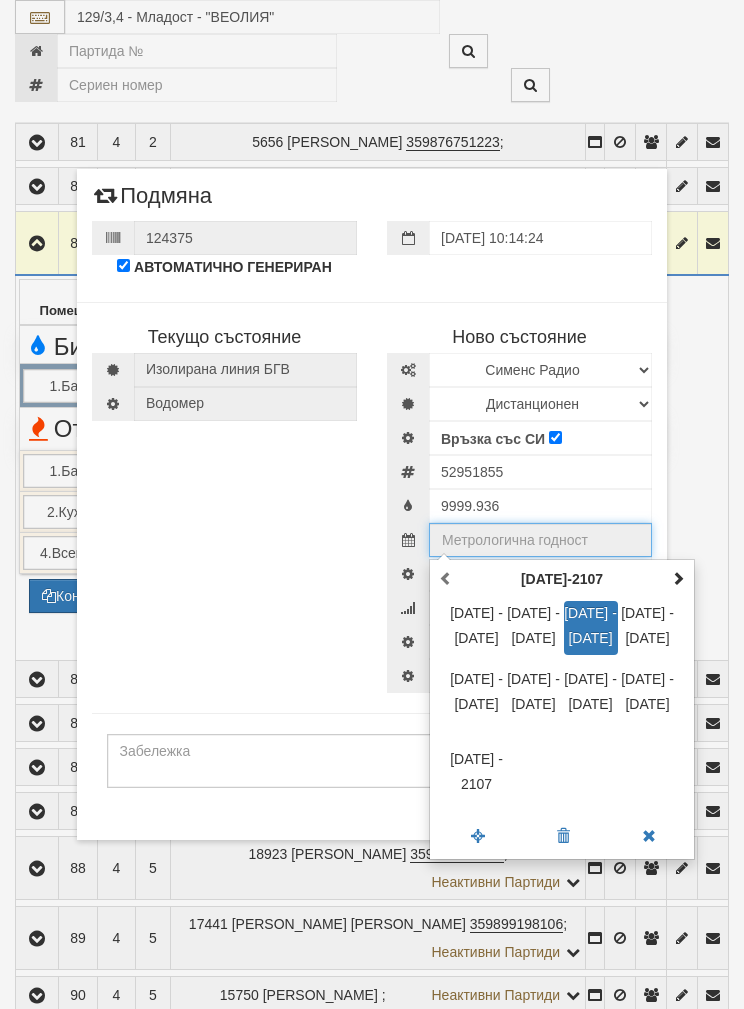 click on "[DATE]-2107" at bounding box center [562, 579] 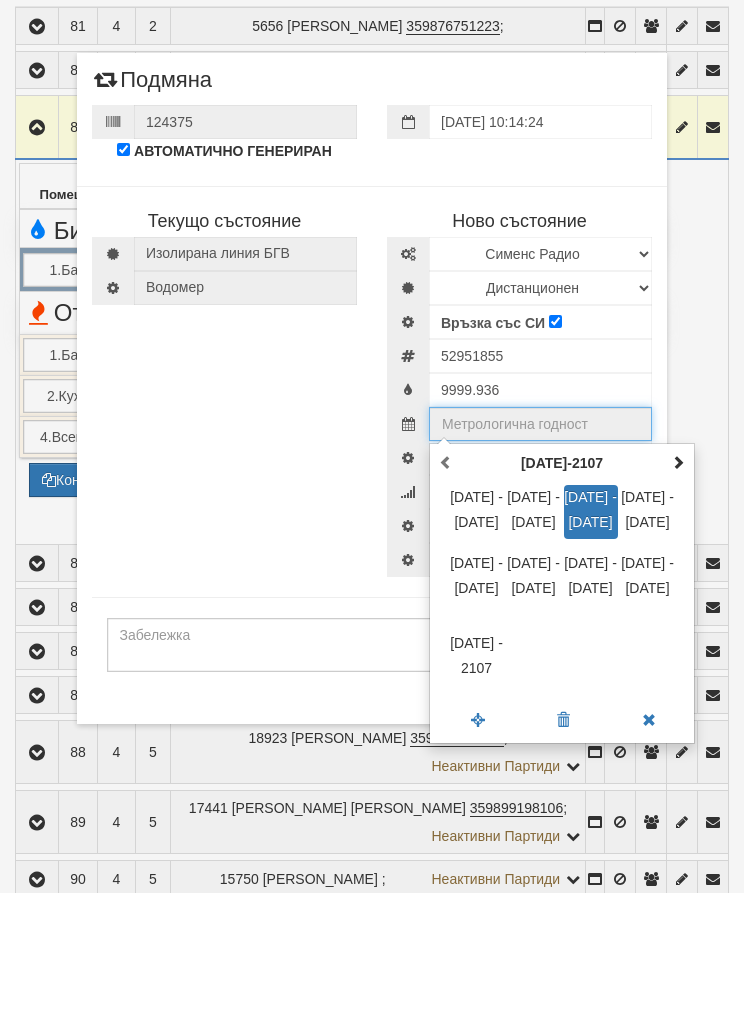 click on "[DATE] - [DATE]" at bounding box center [591, 628] 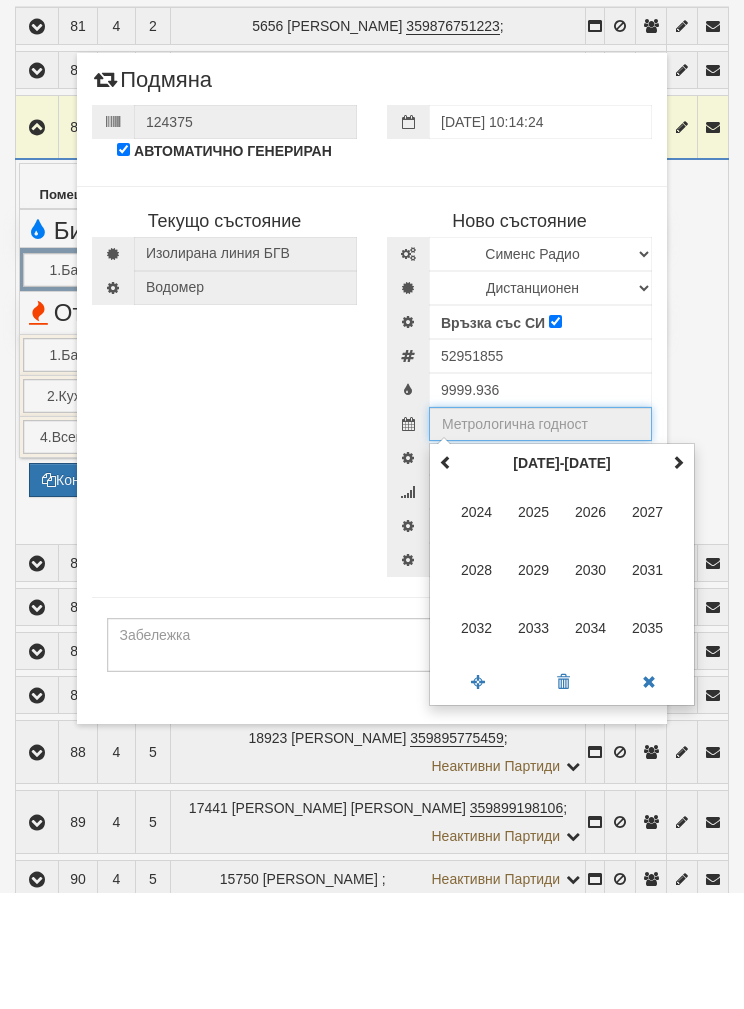 click on "2035" at bounding box center [648, 744] 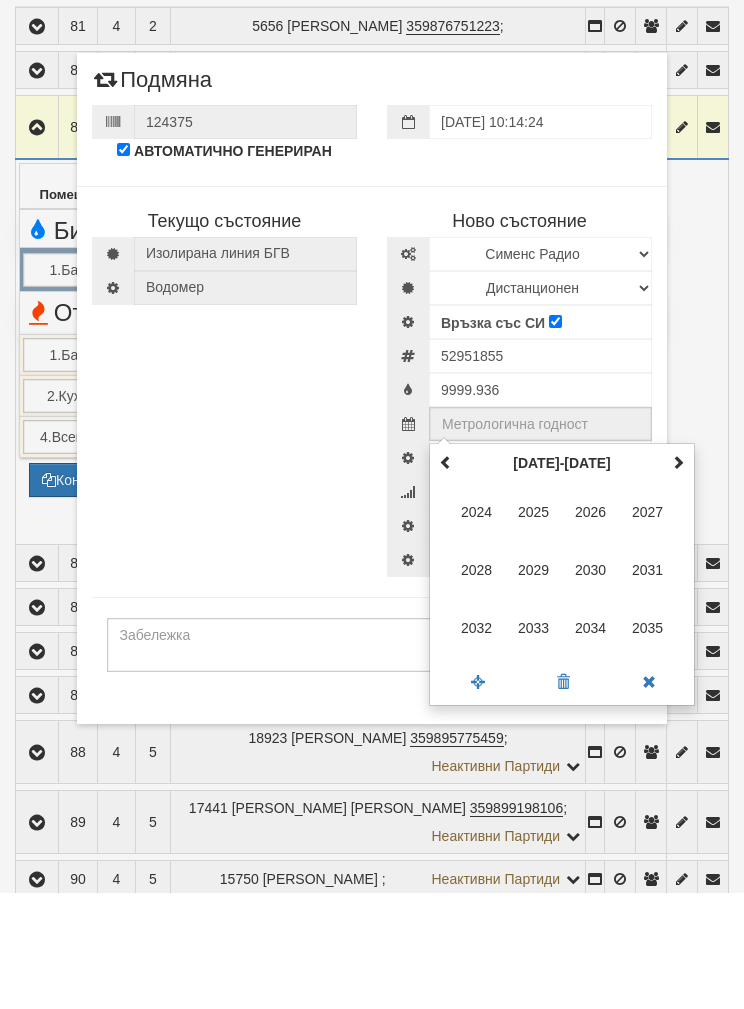 type on "2035" 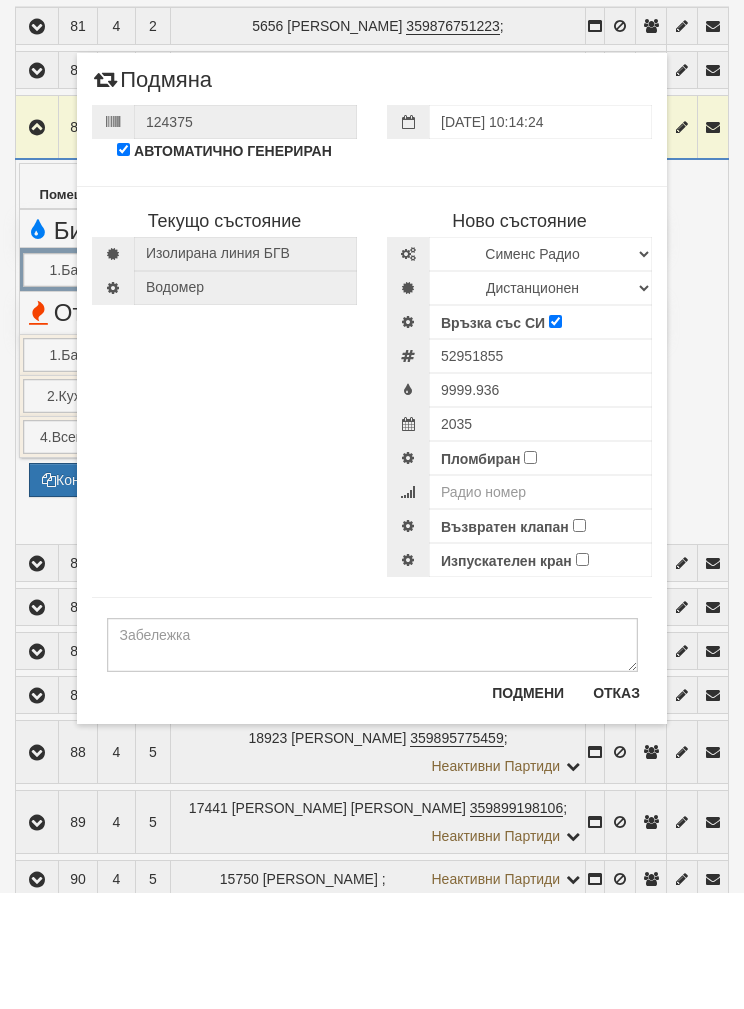 scroll, scrollTop: 2229, scrollLeft: 0, axis: vertical 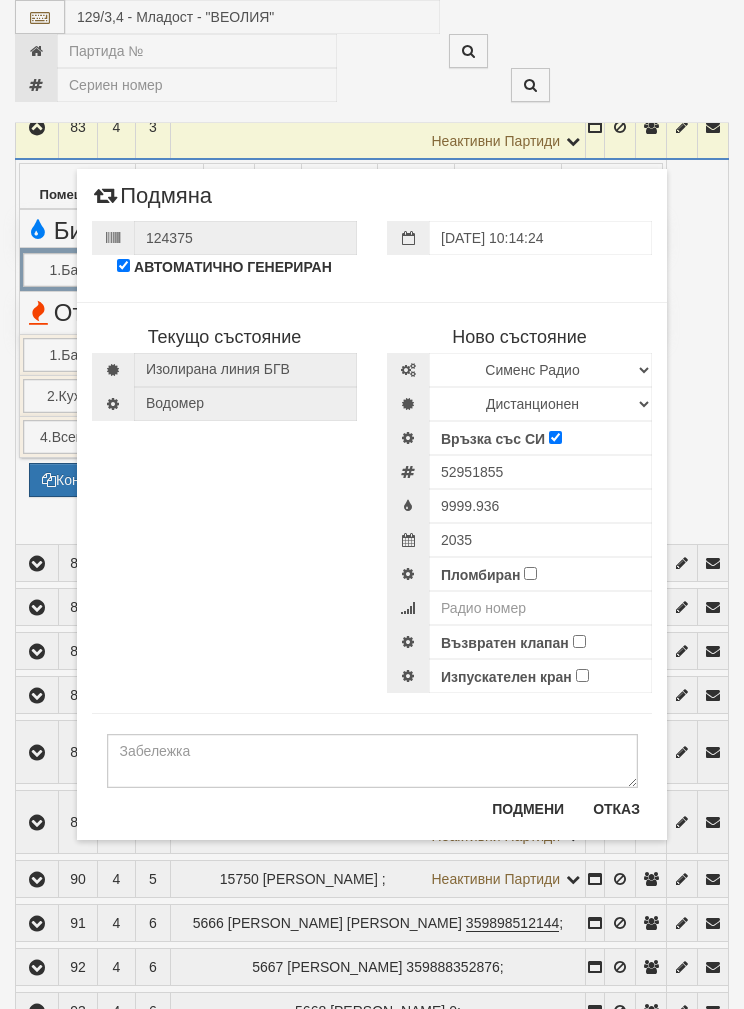 click on "Пломбиран" at bounding box center (530, 573) 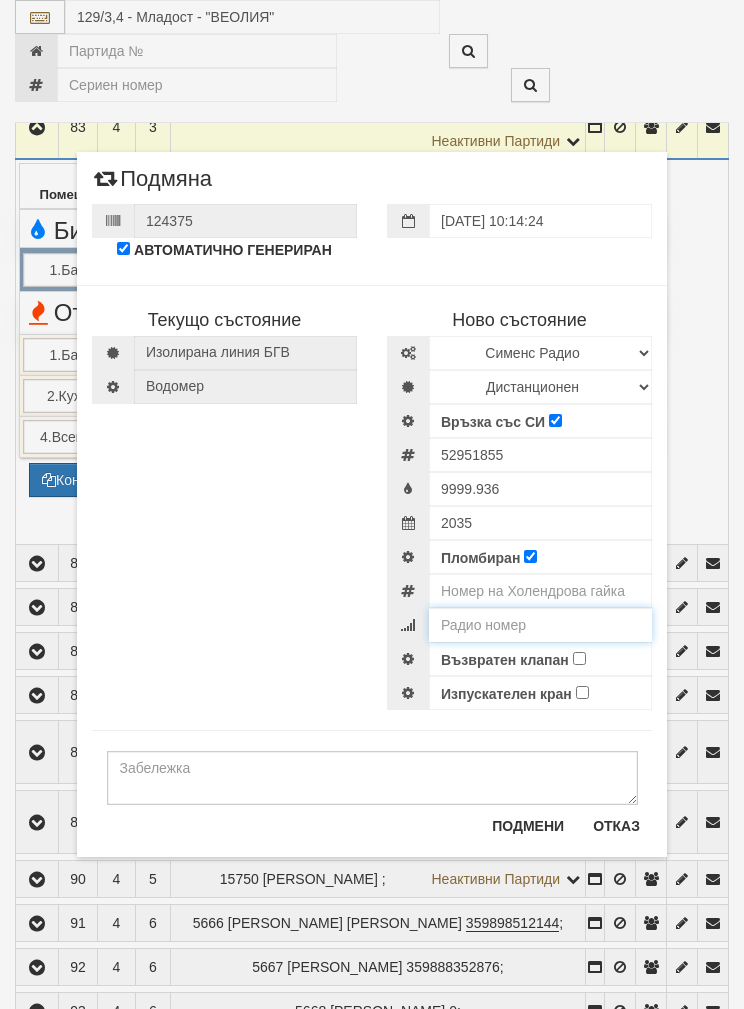 click at bounding box center (540, 625) 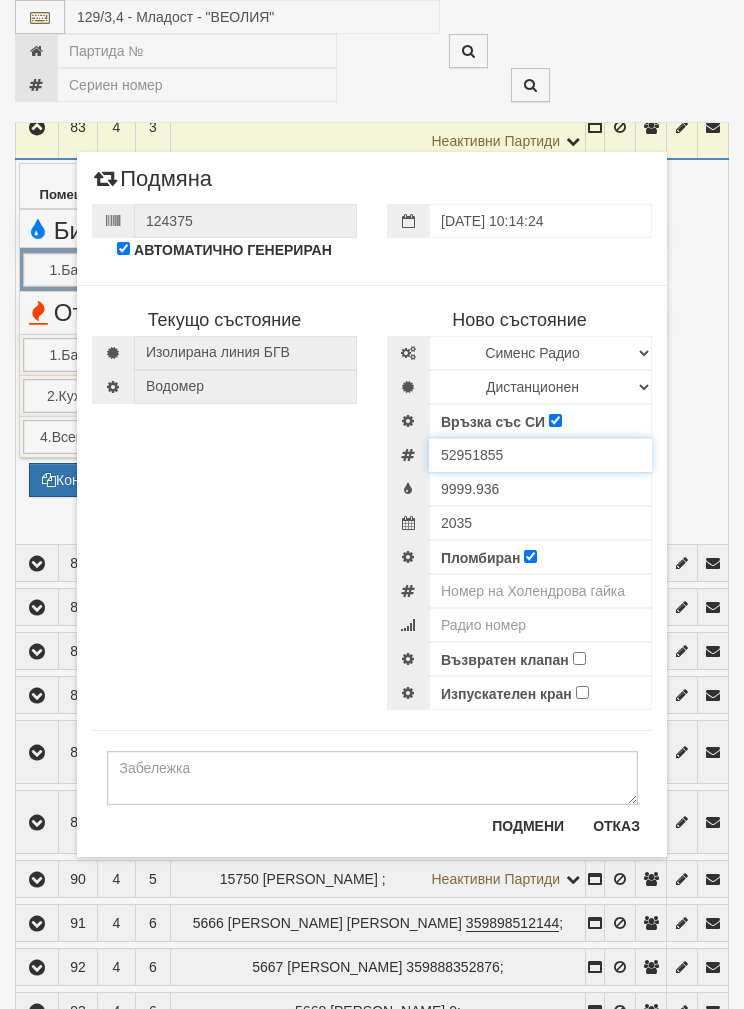 click on "52951855" at bounding box center (540, 455) 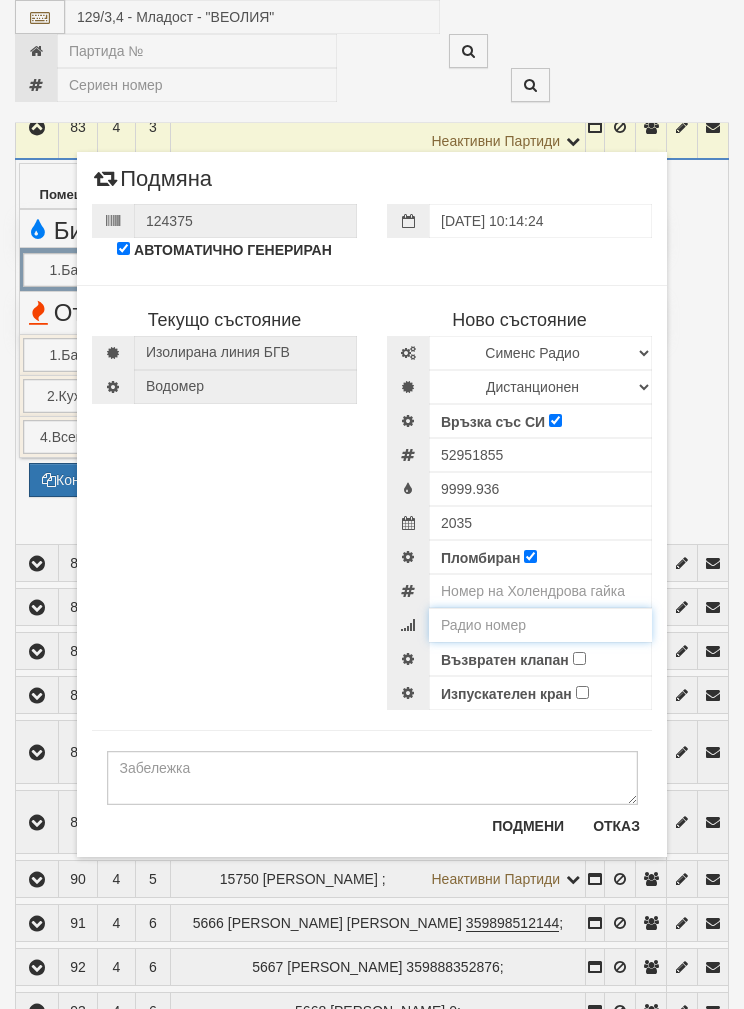 click at bounding box center (540, 625) 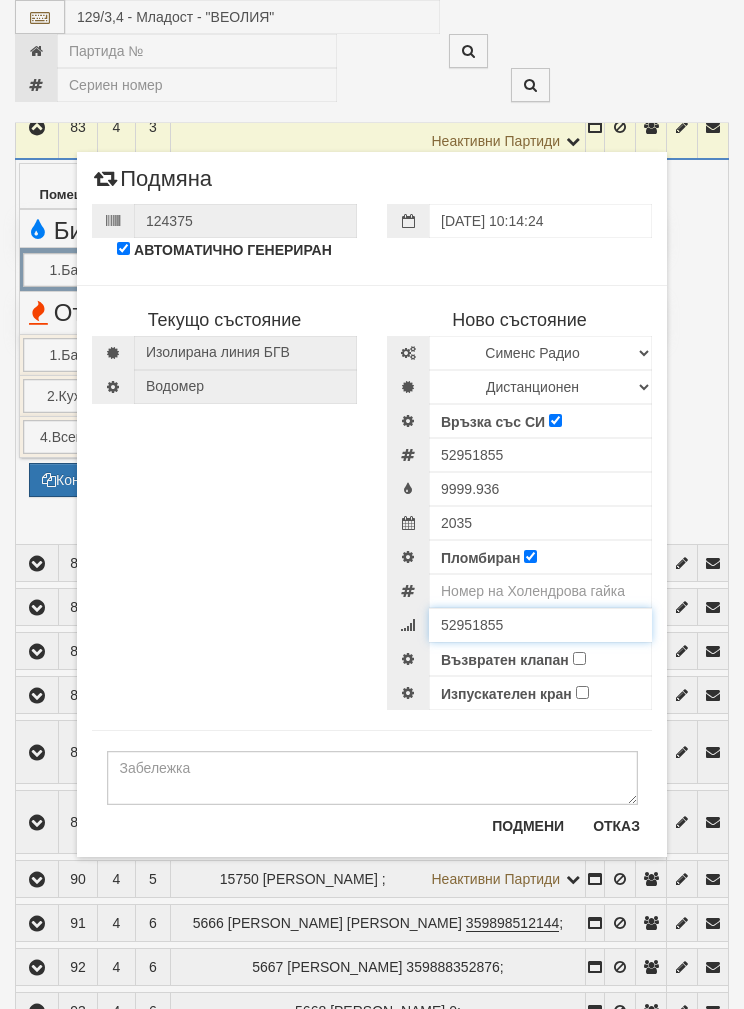 click on "52951855" at bounding box center [540, 625] 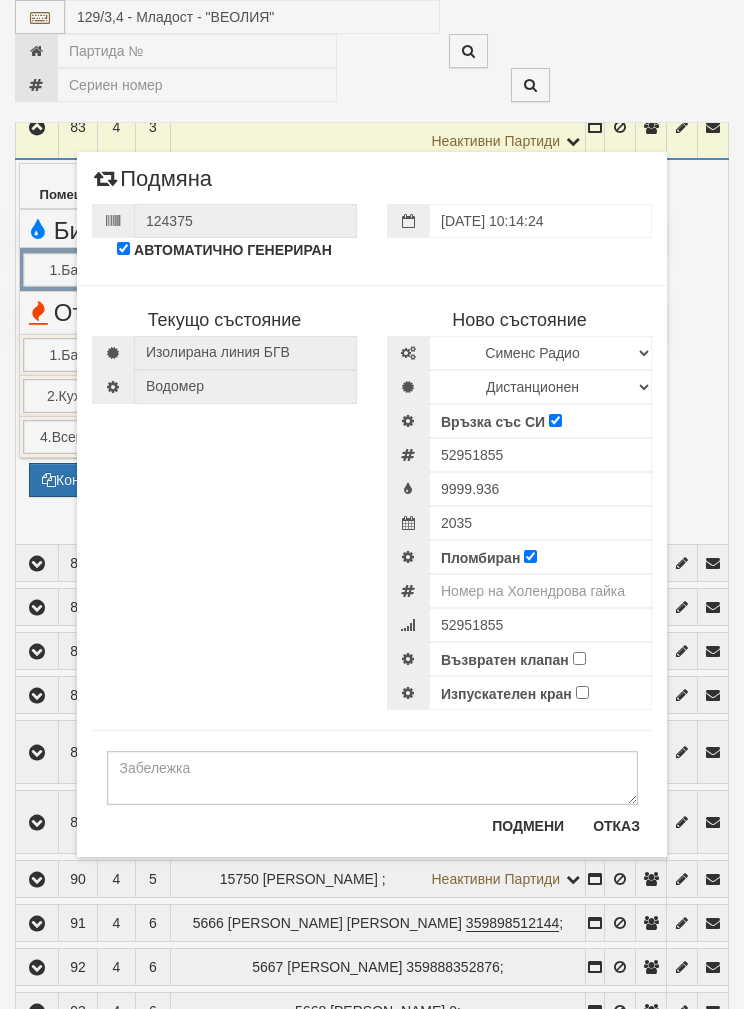 click on "Възвратен клапан" at bounding box center (579, 658) 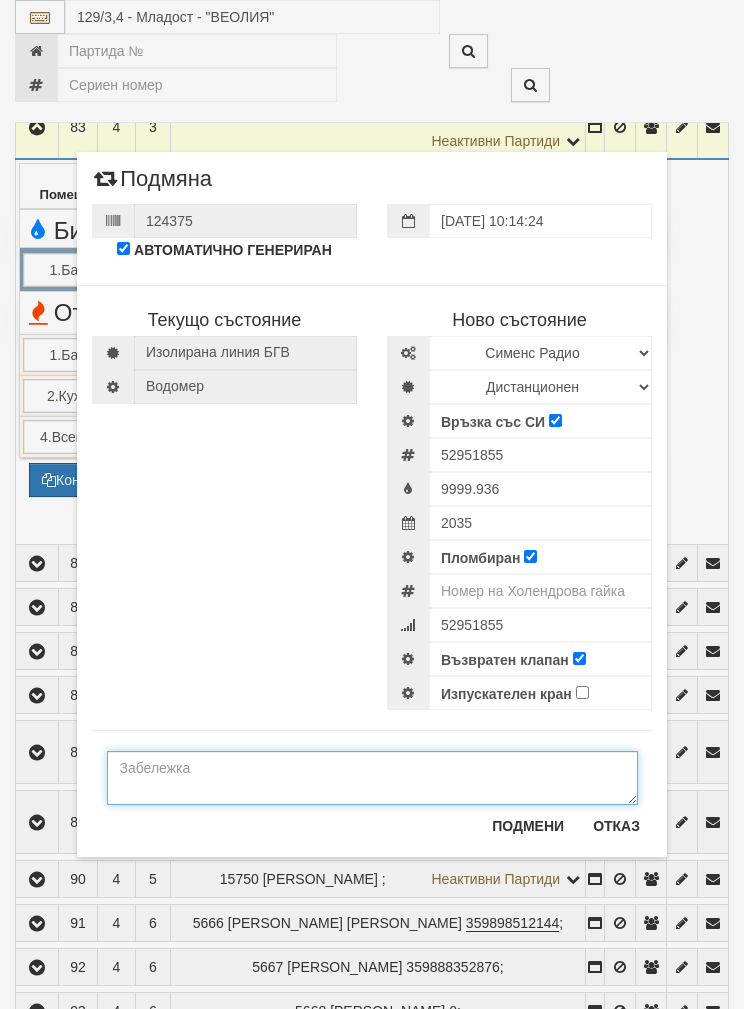 click at bounding box center (372, 778) 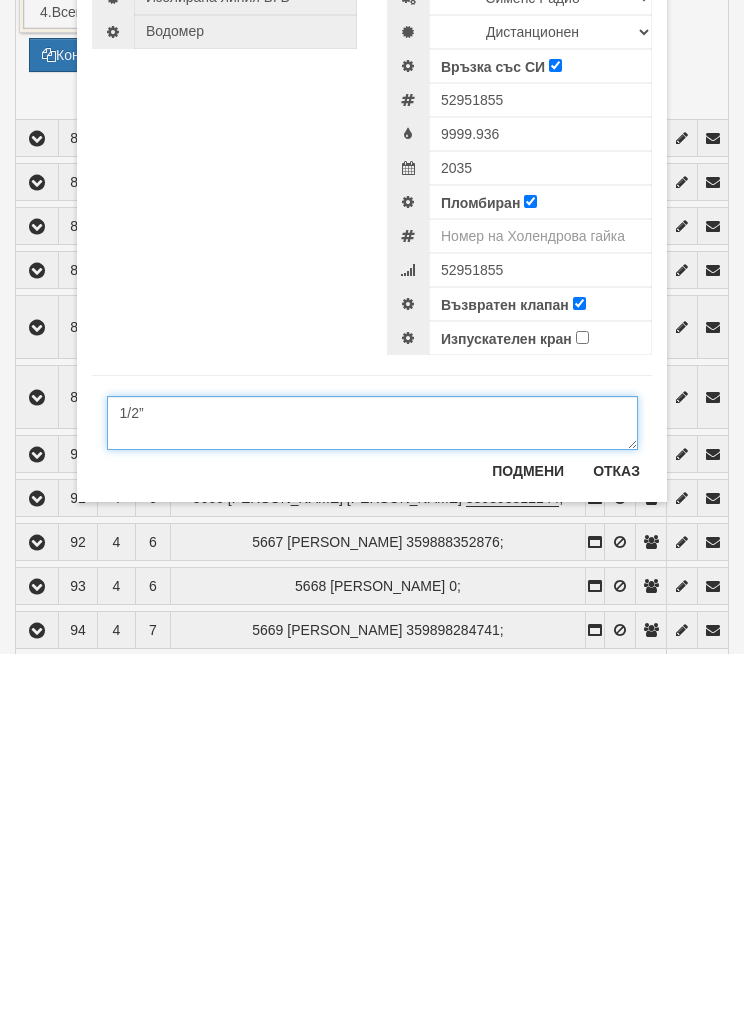 scroll, scrollTop: 2270, scrollLeft: 0, axis: vertical 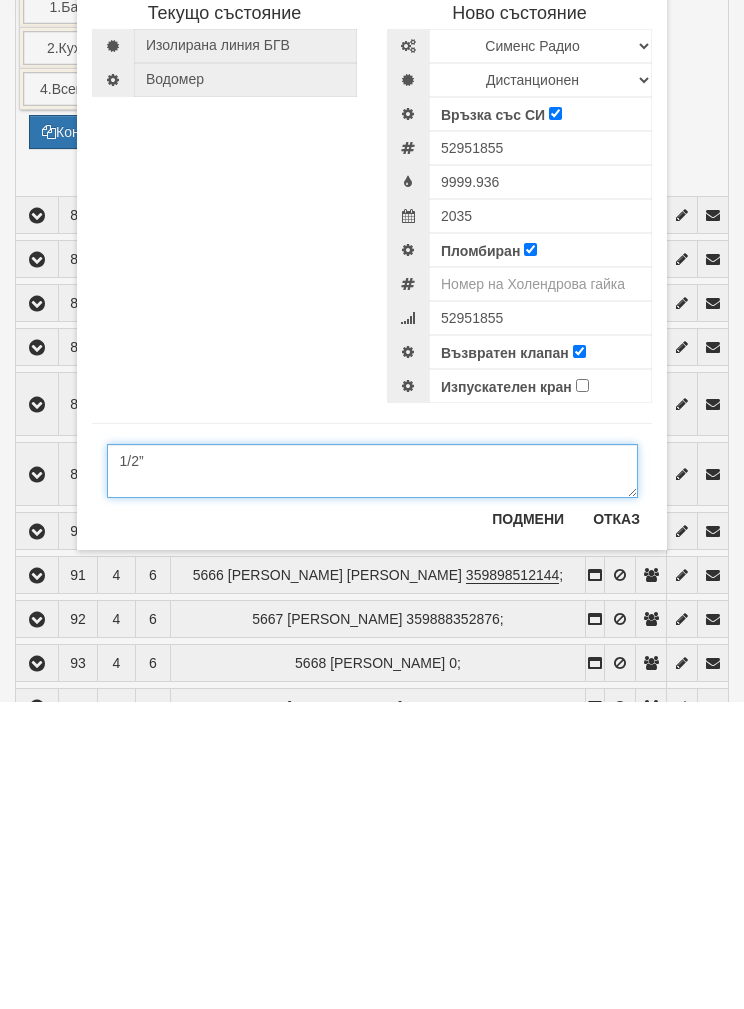 type on "1/2”" 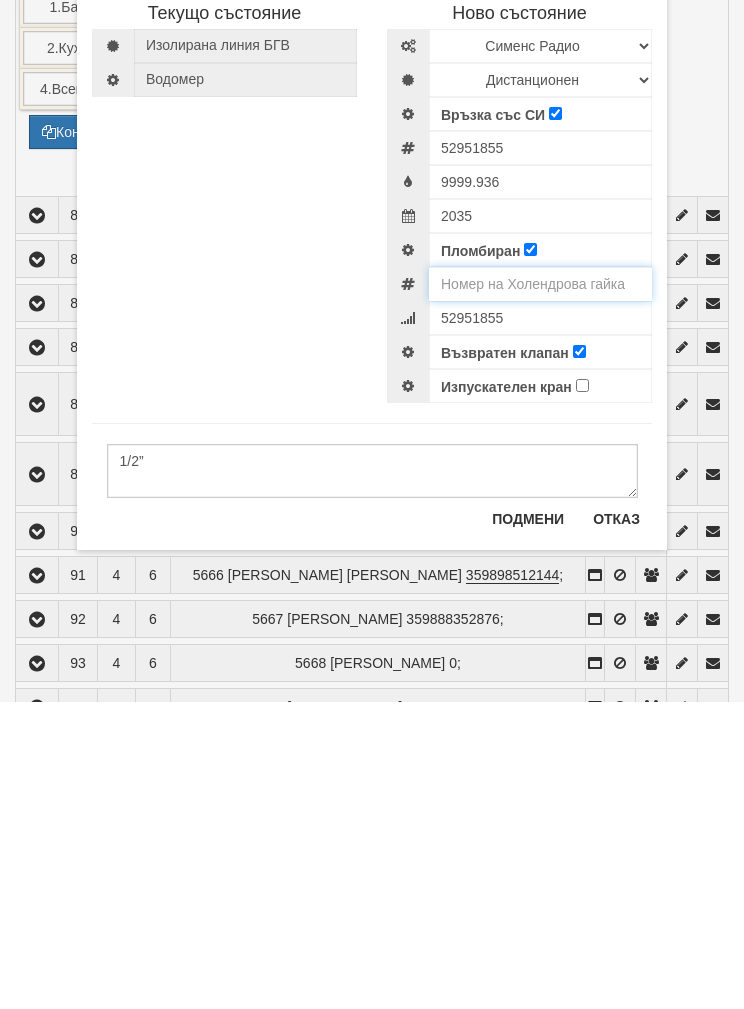 click at bounding box center (540, 591) 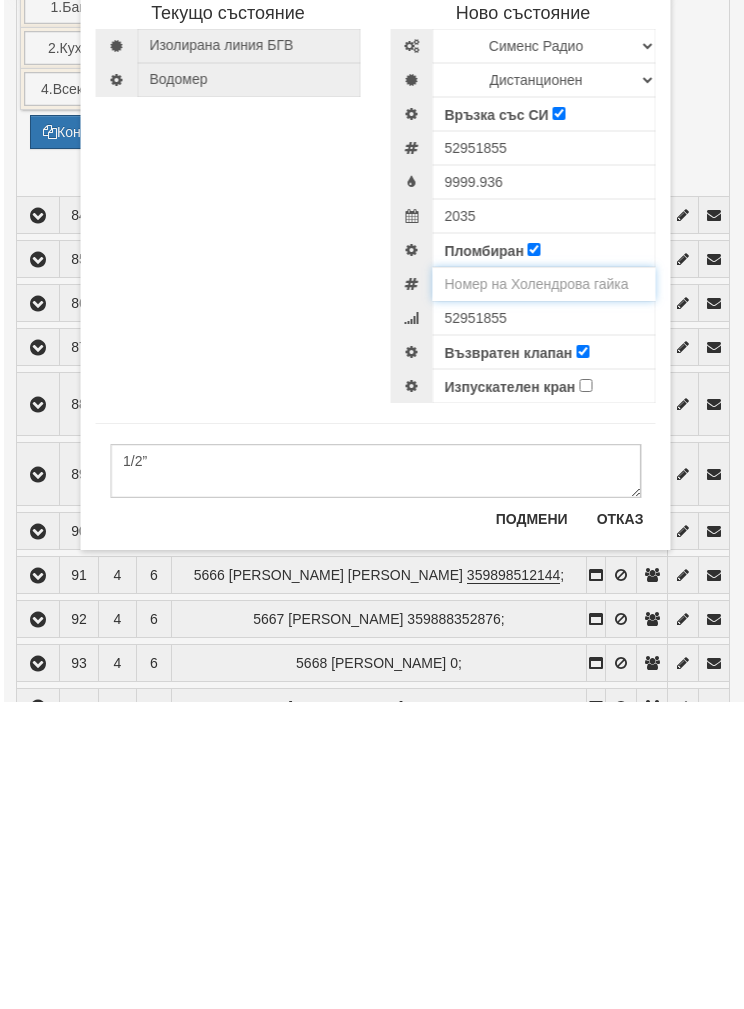 scroll, scrollTop: 2270, scrollLeft: 4, axis: both 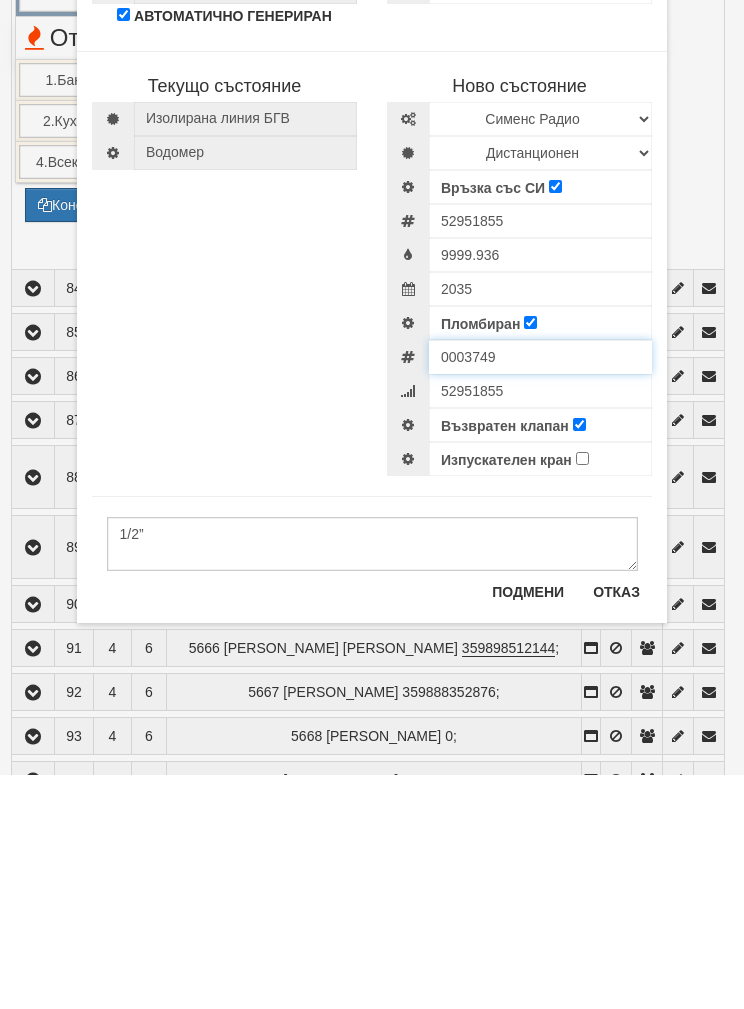 type on "0003749" 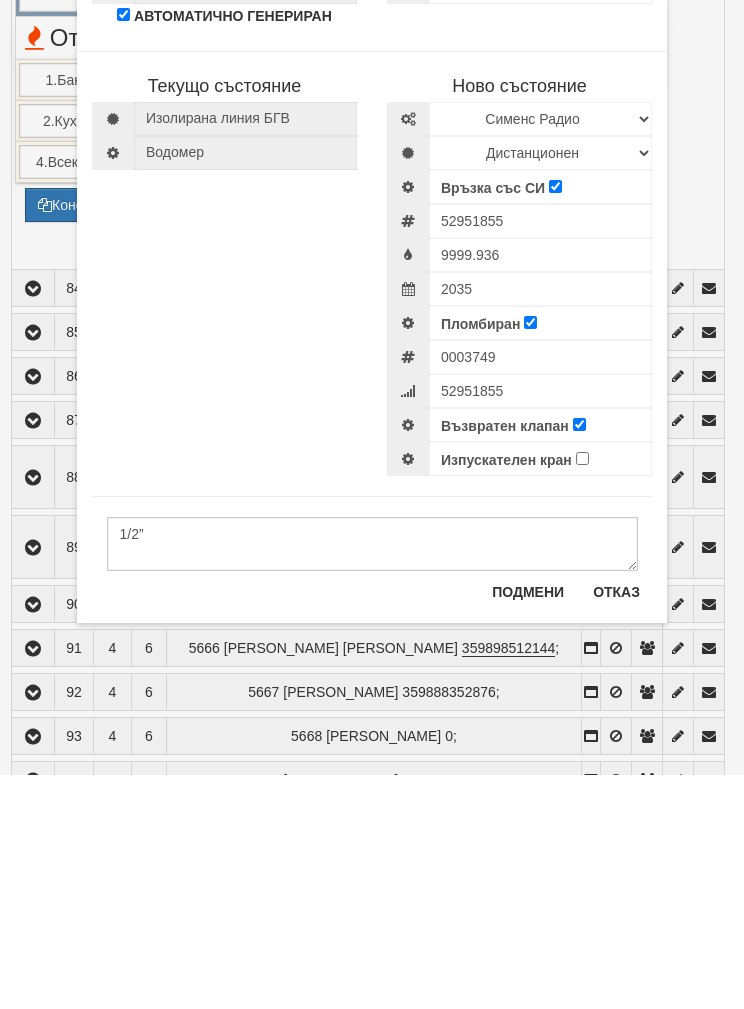 click on "Подмени" at bounding box center (528, 826) 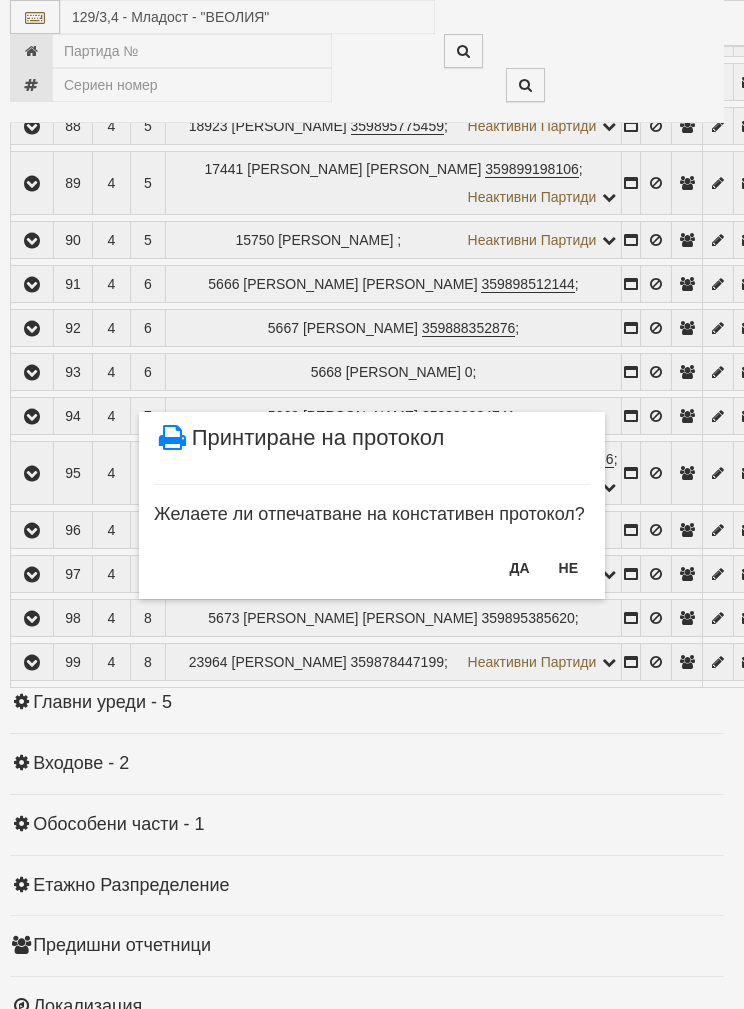 click on "НЕ" at bounding box center (568, 568) 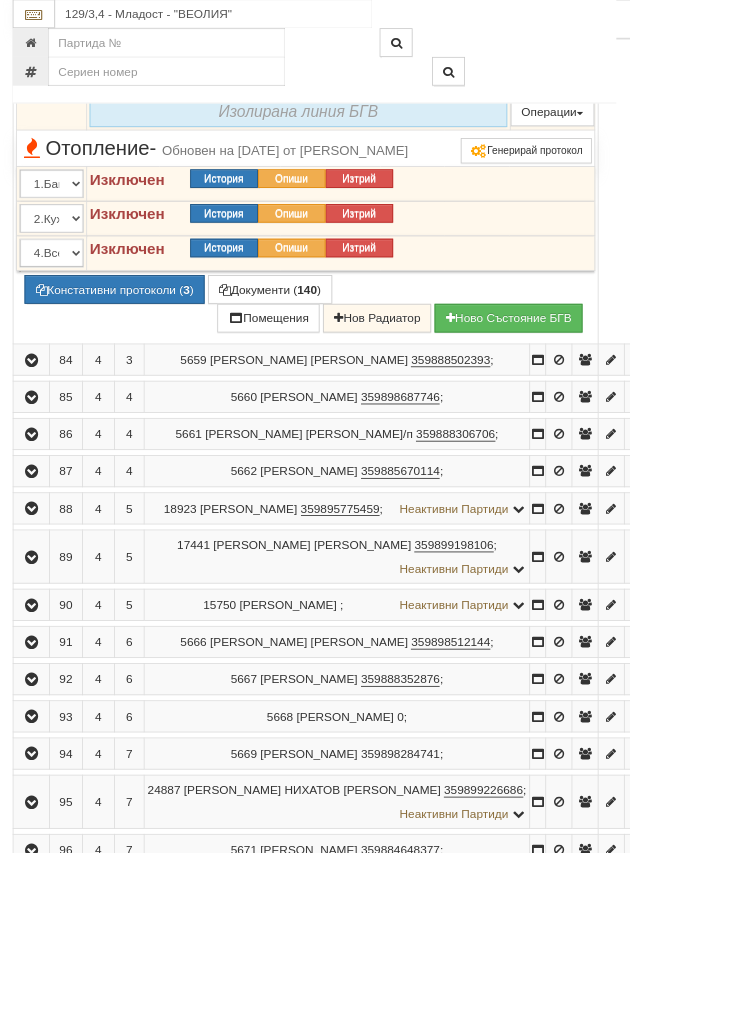 scroll, scrollTop: 2032, scrollLeft: 0, axis: vertical 